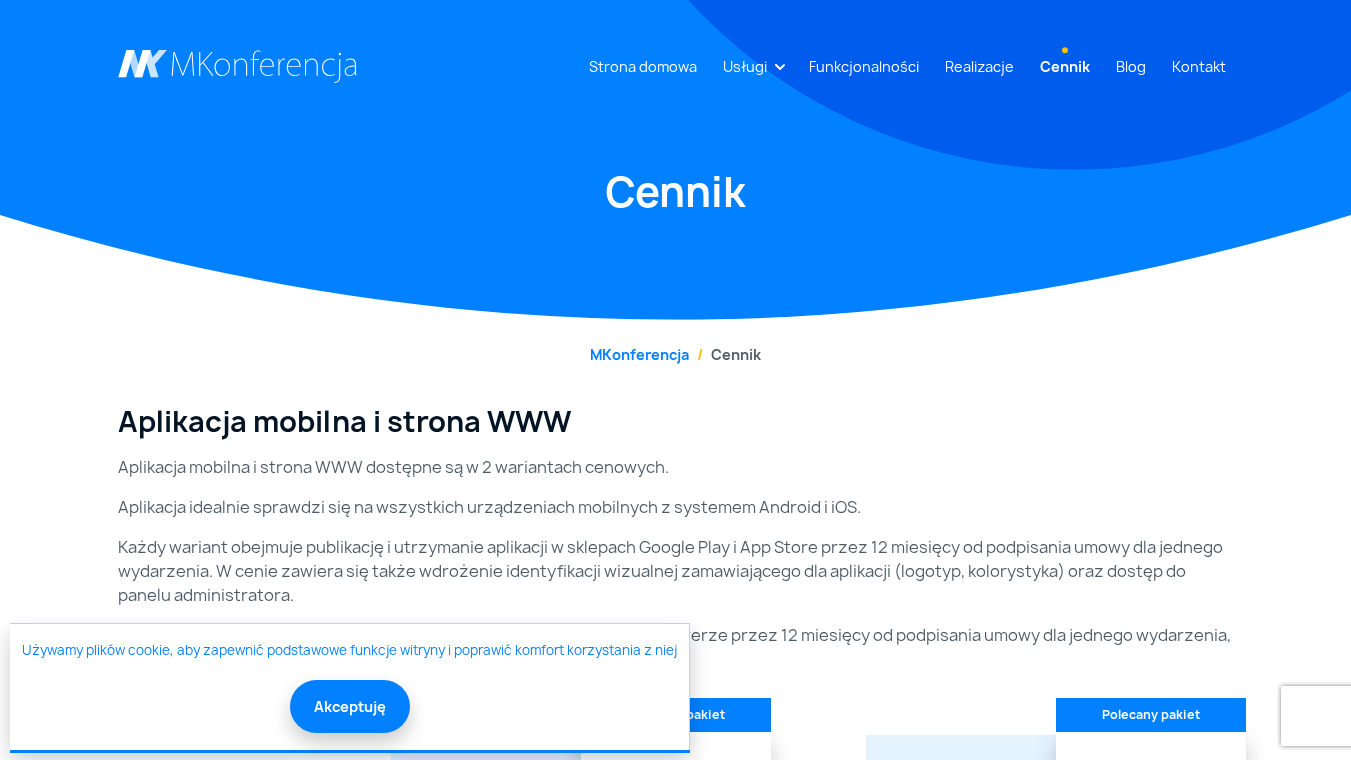 scroll, scrollTop: 0, scrollLeft: 0, axis: both 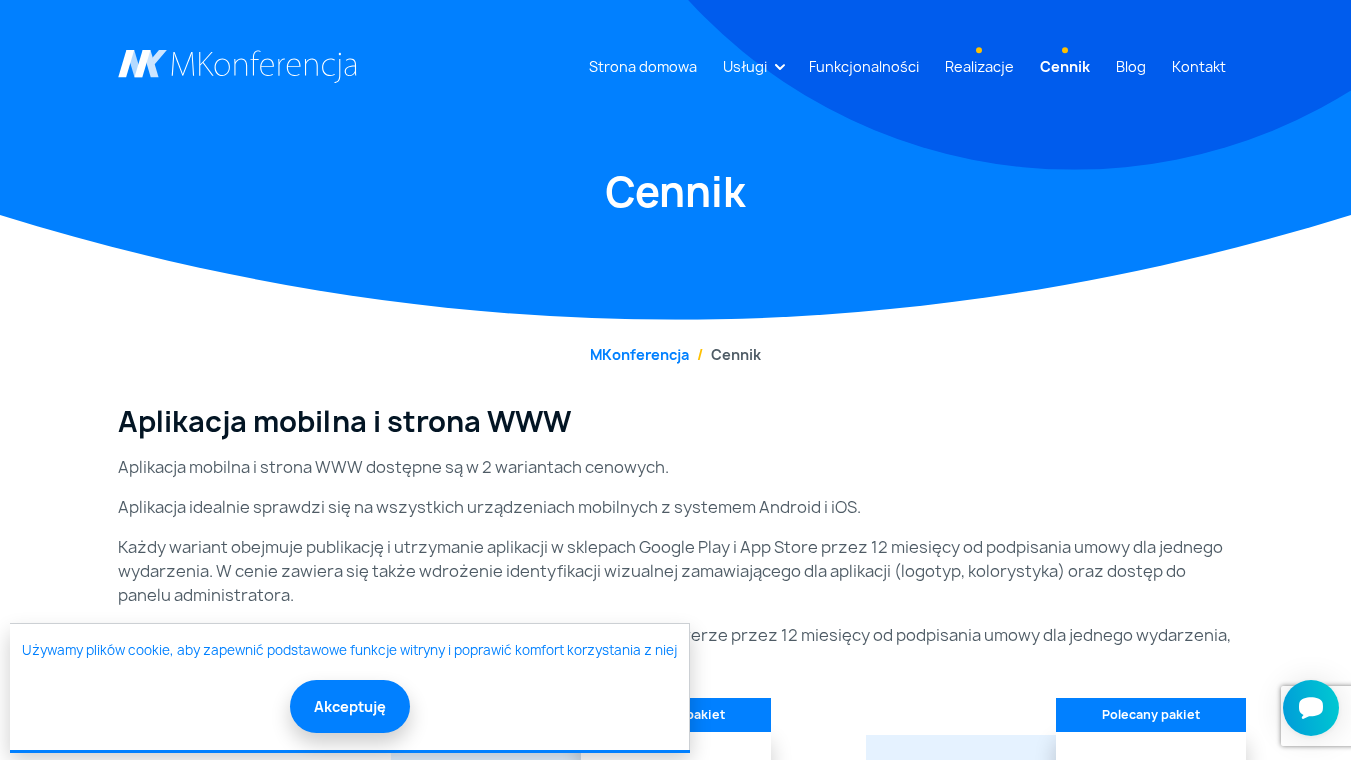 click on "Realizacje" at bounding box center (979, 66) 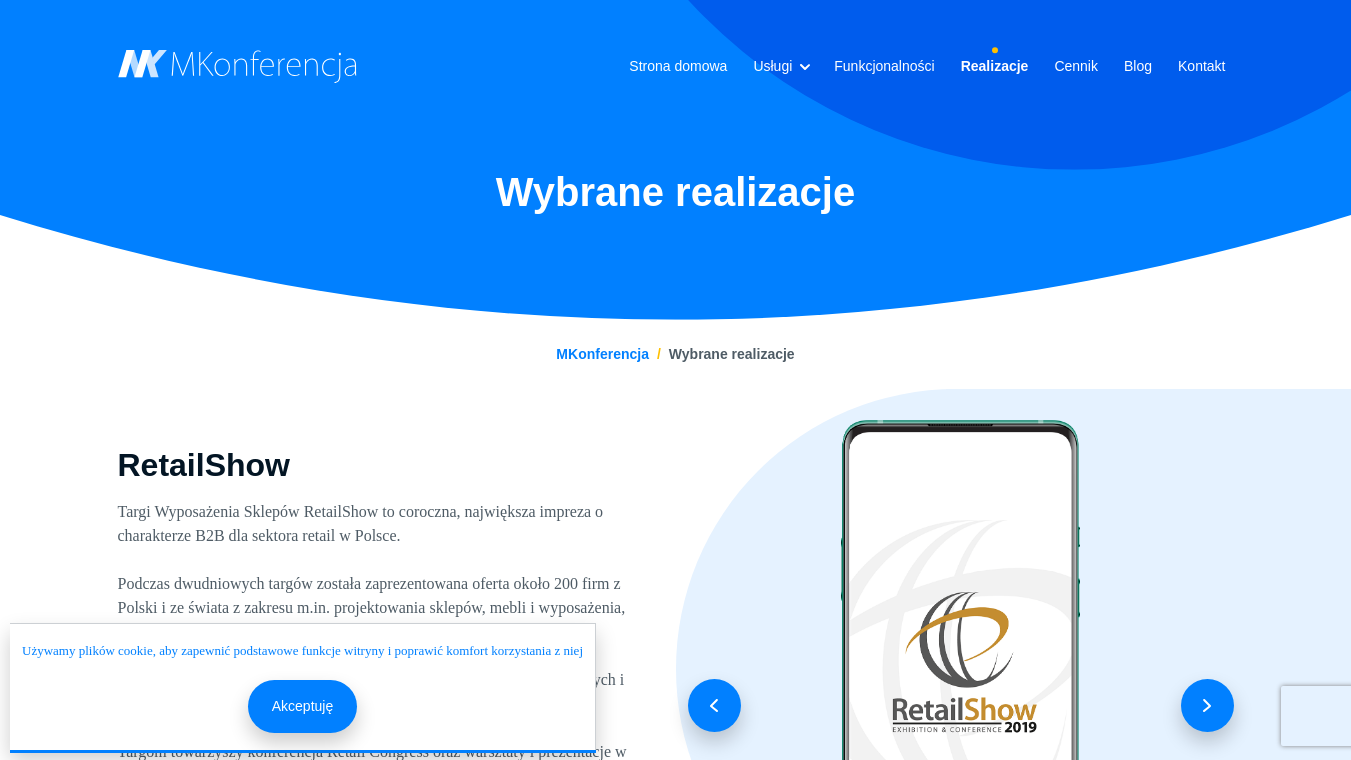 scroll, scrollTop: 0, scrollLeft: 0, axis: both 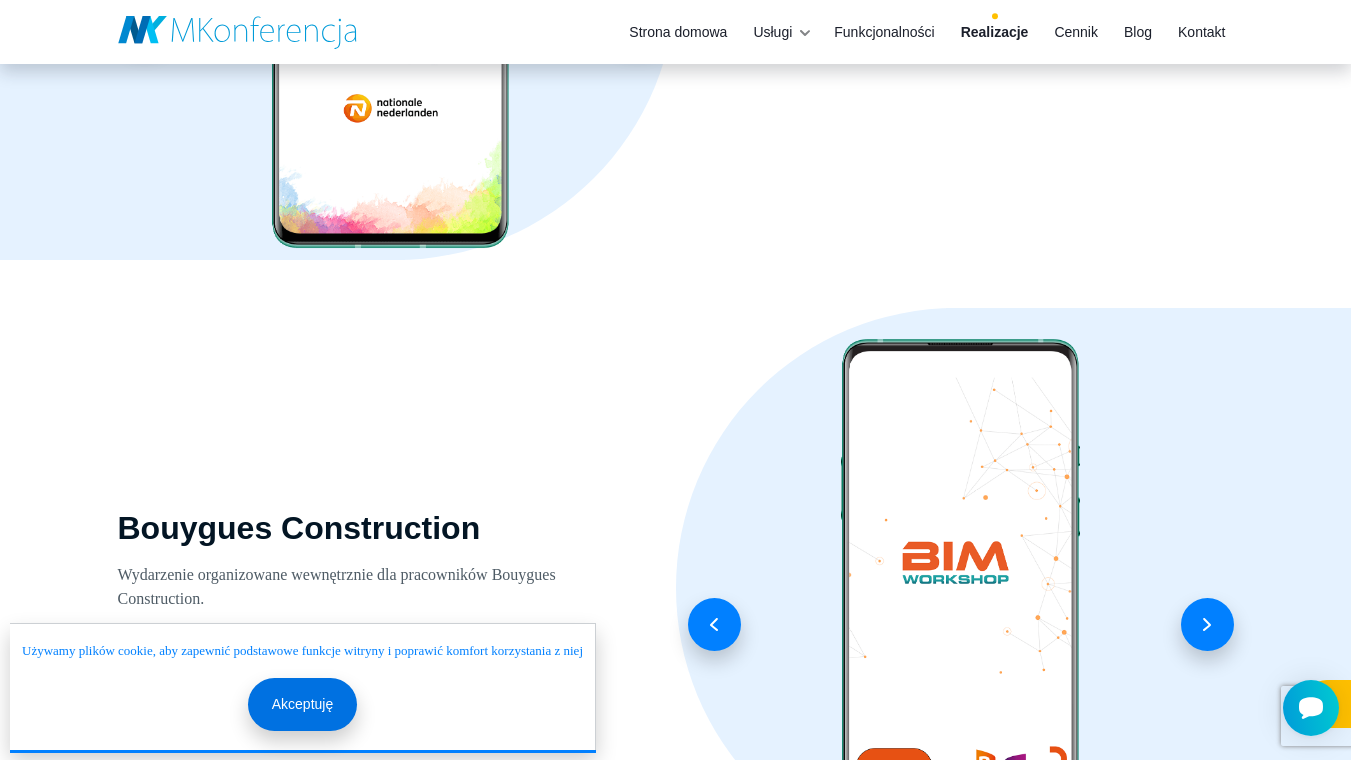click on "Akceptuję" at bounding box center (302, 704) 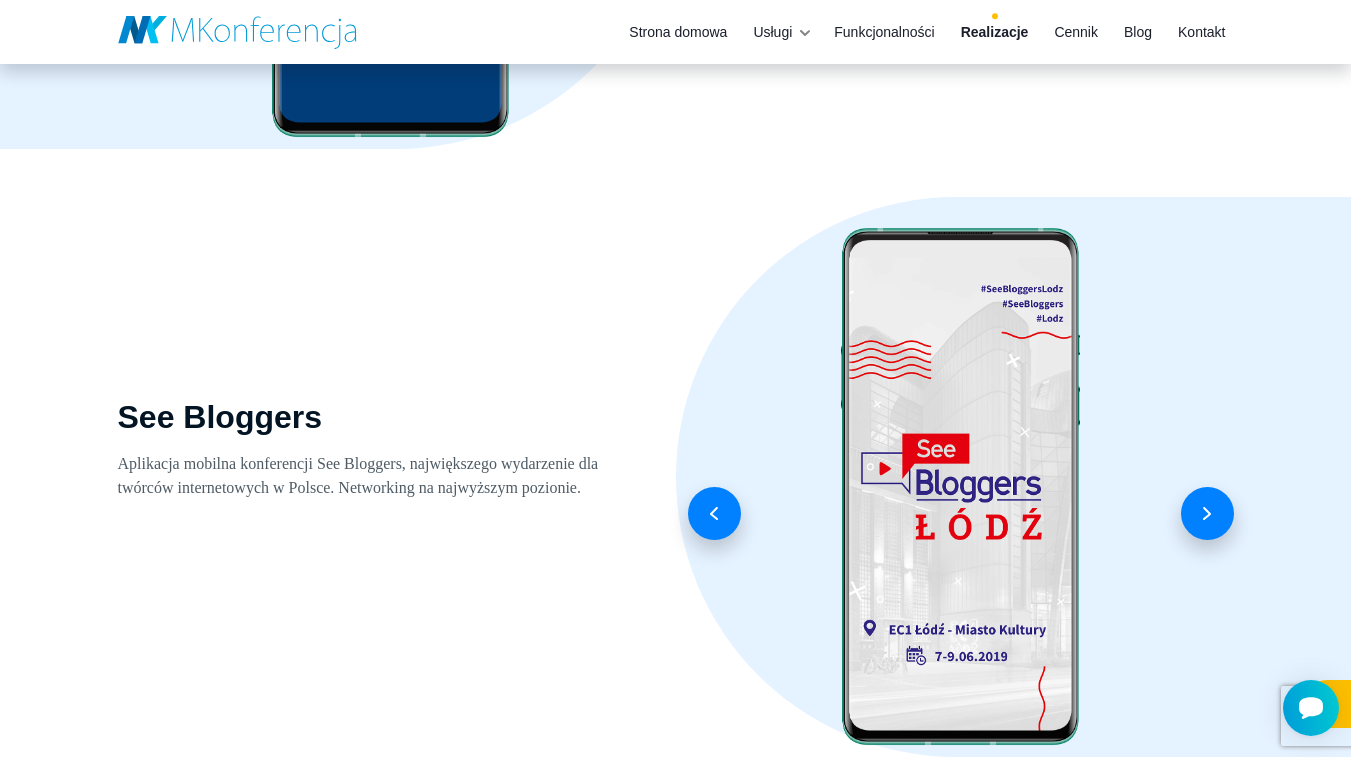 scroll, scrollTop: 3467, scrollLeft: 0, axis: vertical 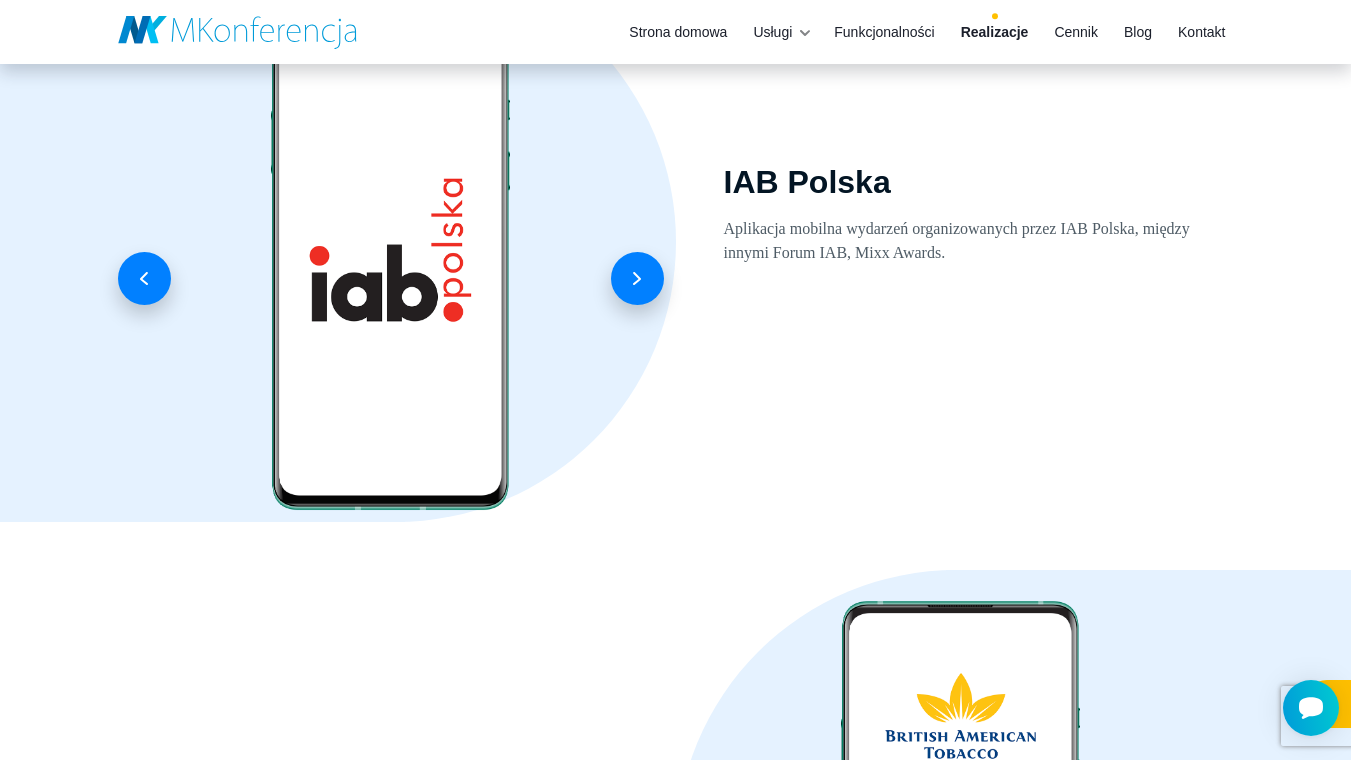 click on "IAB Polska
Aplikacja mobilna wydarzeń organizowanych przez IAB Polska, między innymi Forum IAB, Mixx Awards." at bounding box center [961, 242] 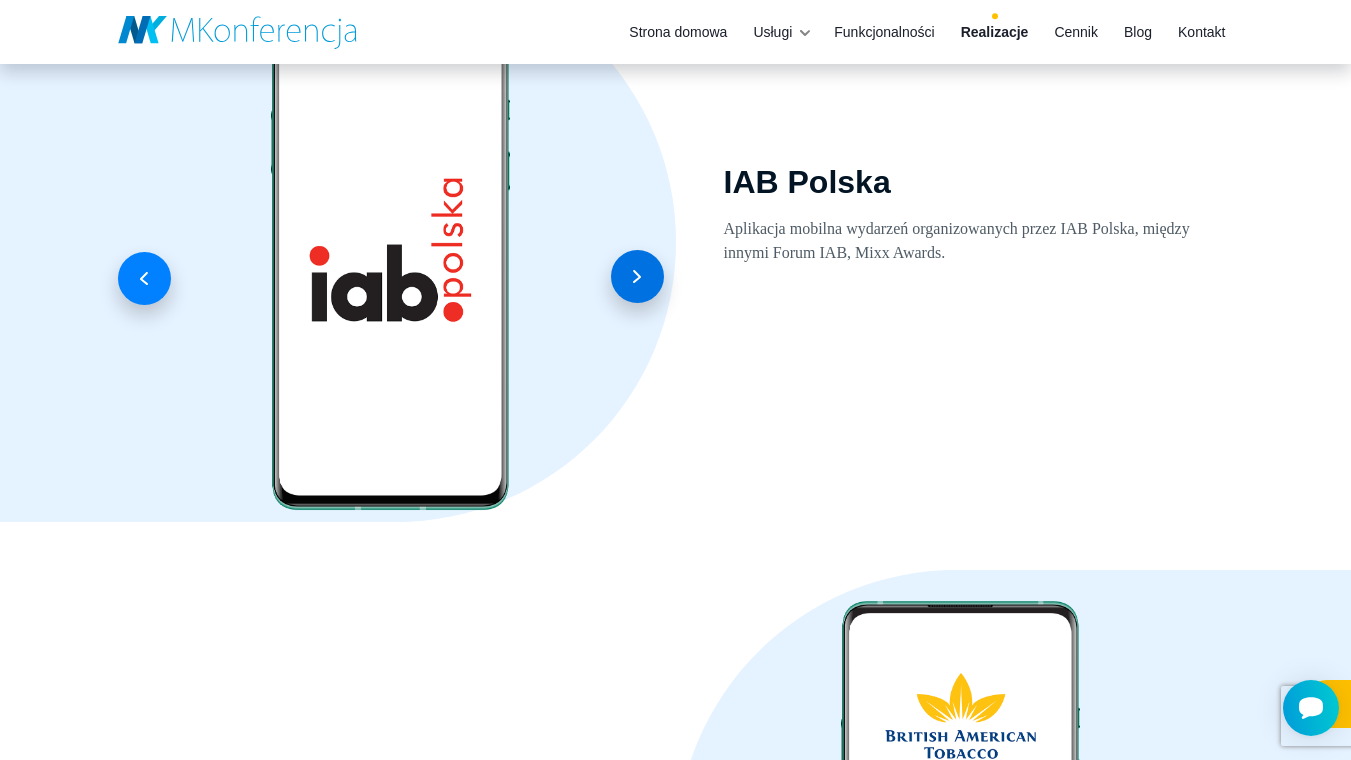 click at bounding box center (637, 276) 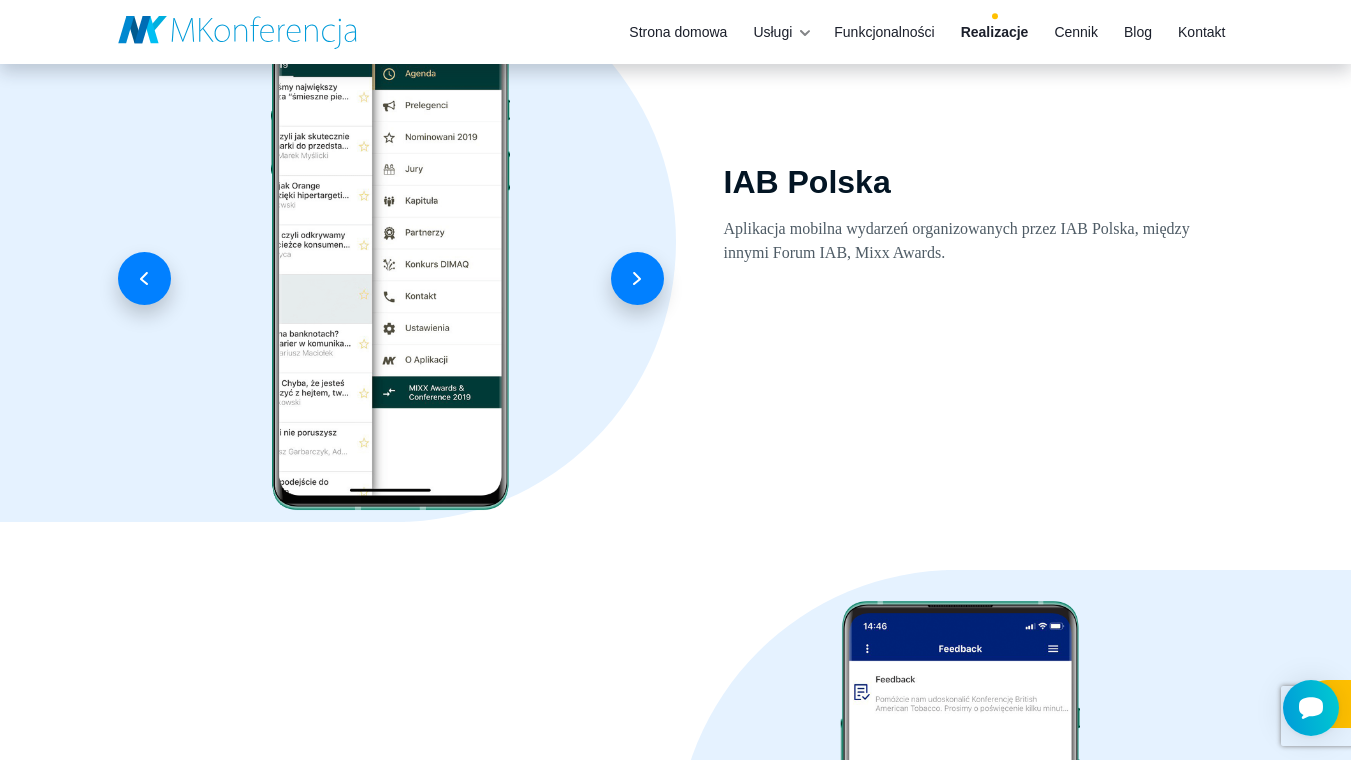 click on "IAB Polska
Aplikacja mobilna wydarzeń organizowanych przez IAB Polska, między innymi Forum IAB, Mixx Awards." at bounding box center (961, 242) 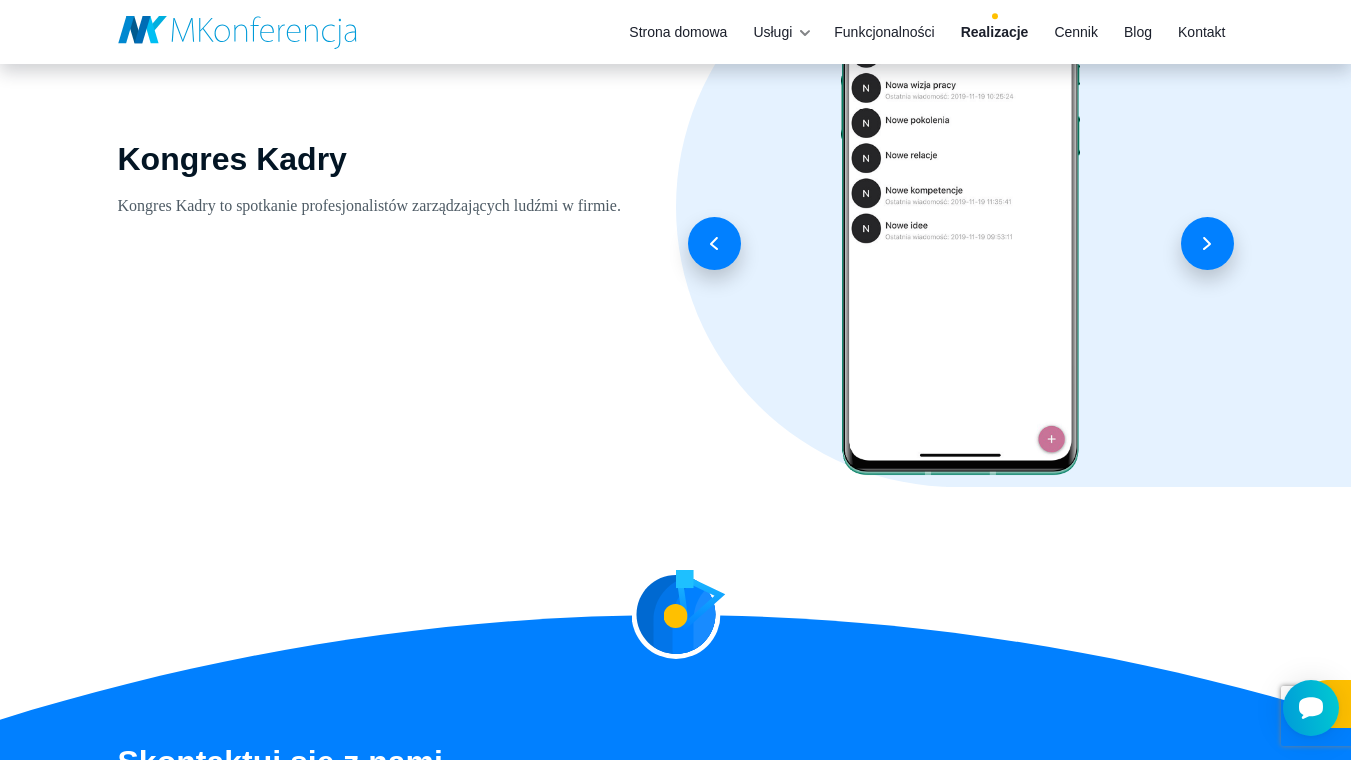 scroll, scrollTop: 6395, scrollLeft: 0, axis: vertical 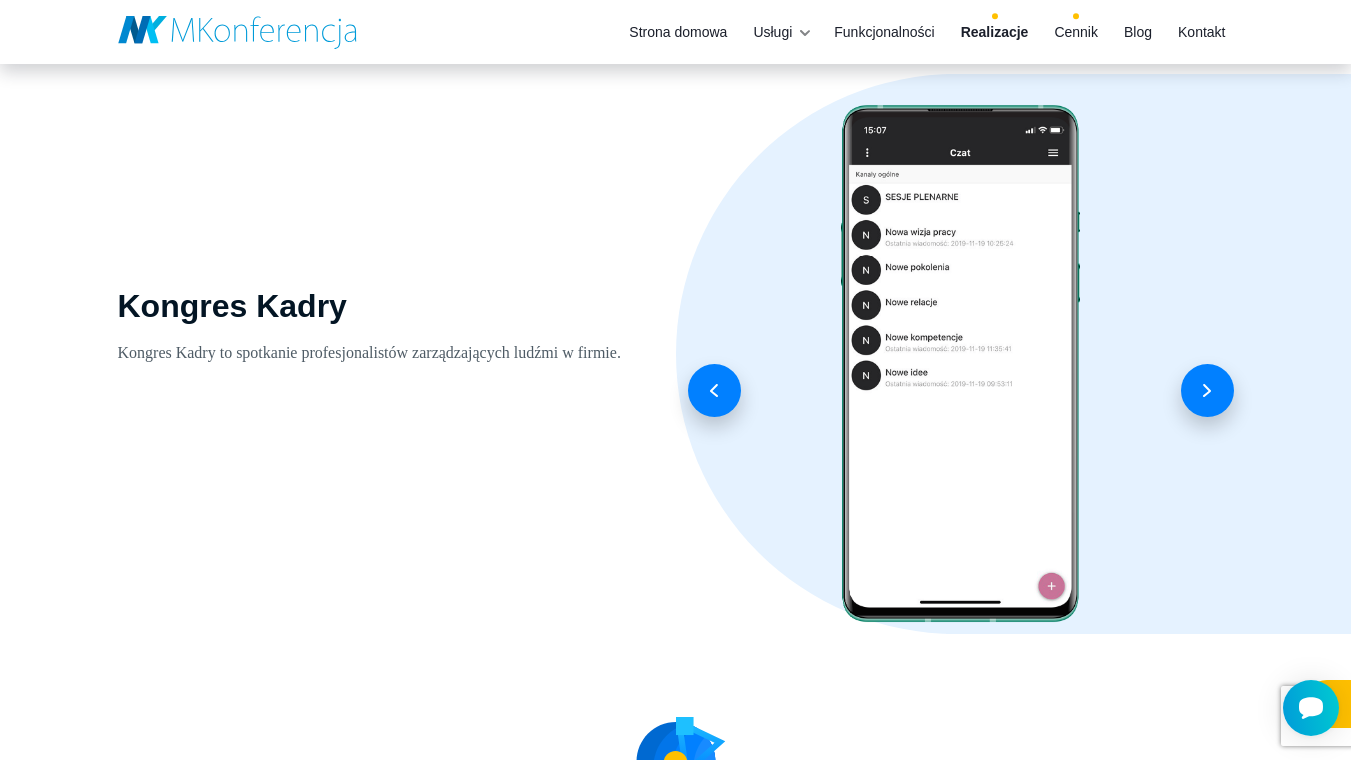 click on "Cennik" at bounding box center [1076, 32] 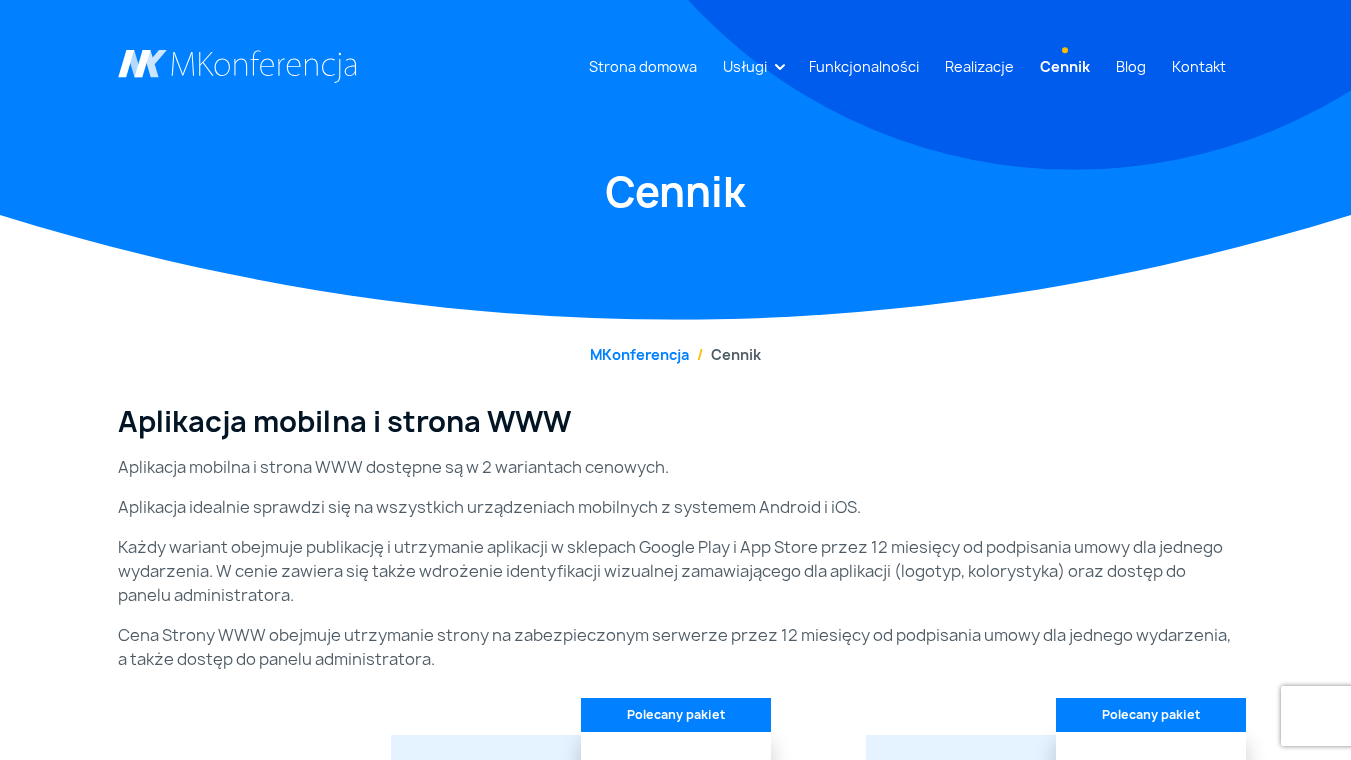 scroll, scrollTop: 0, scrollLeft: 0, axis: both 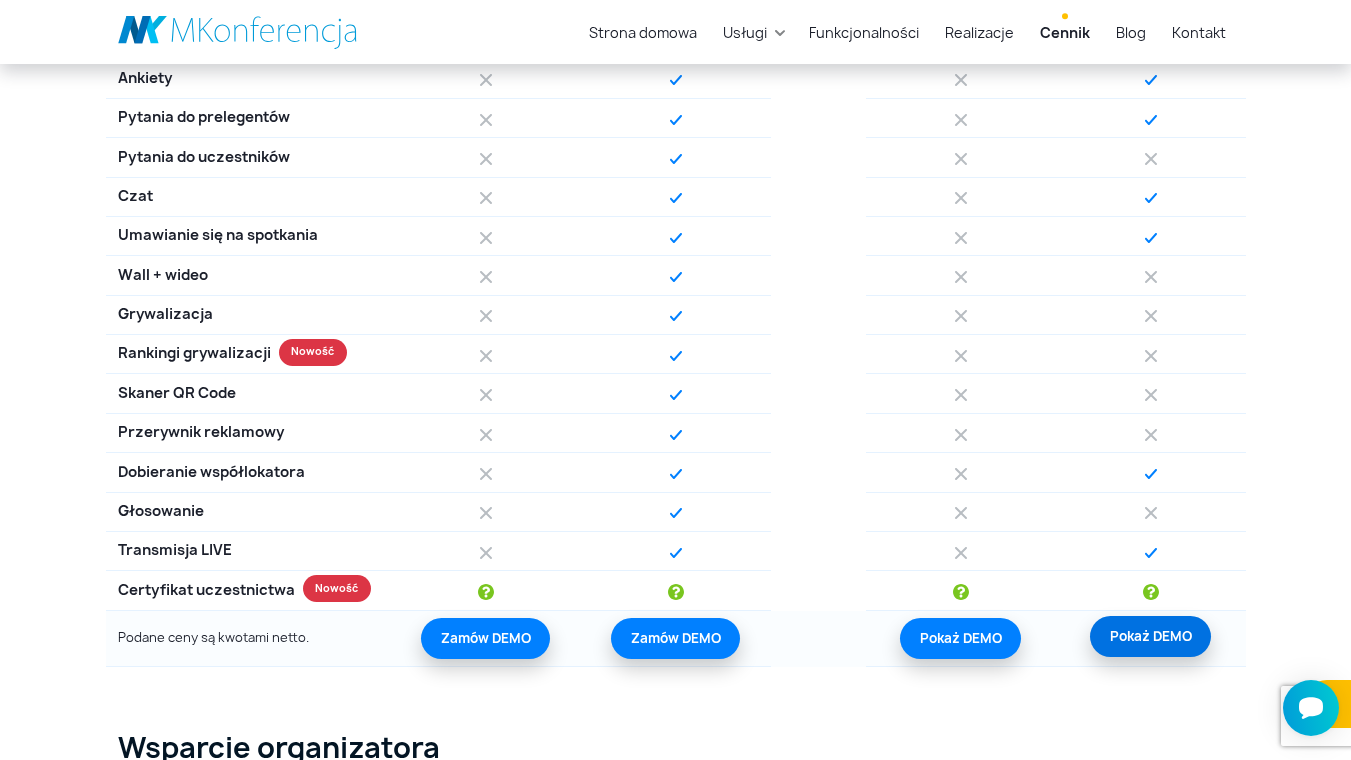 click on "Pokaż DEMO" at bounding box center [960, 638] 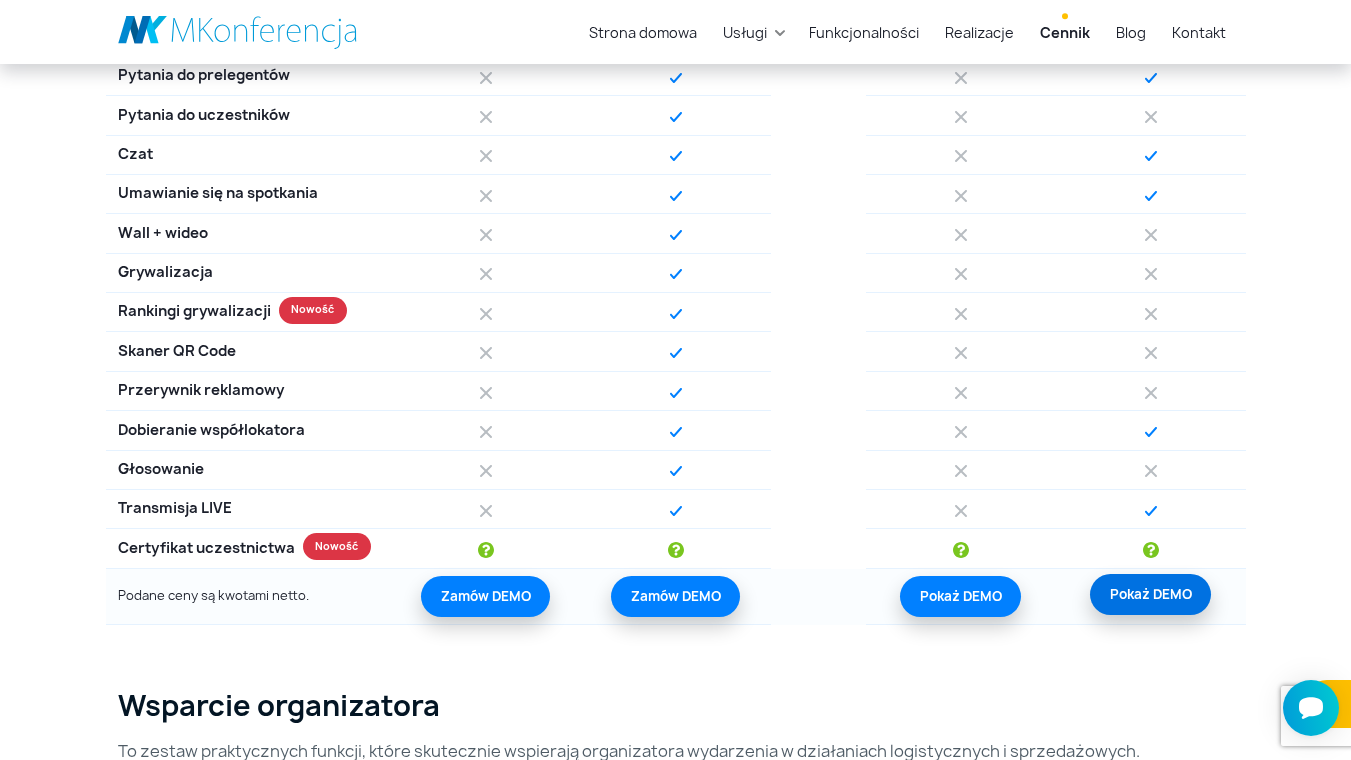 scroll, scrollTop: 2022, scrollLeft: 0, axis: vertical 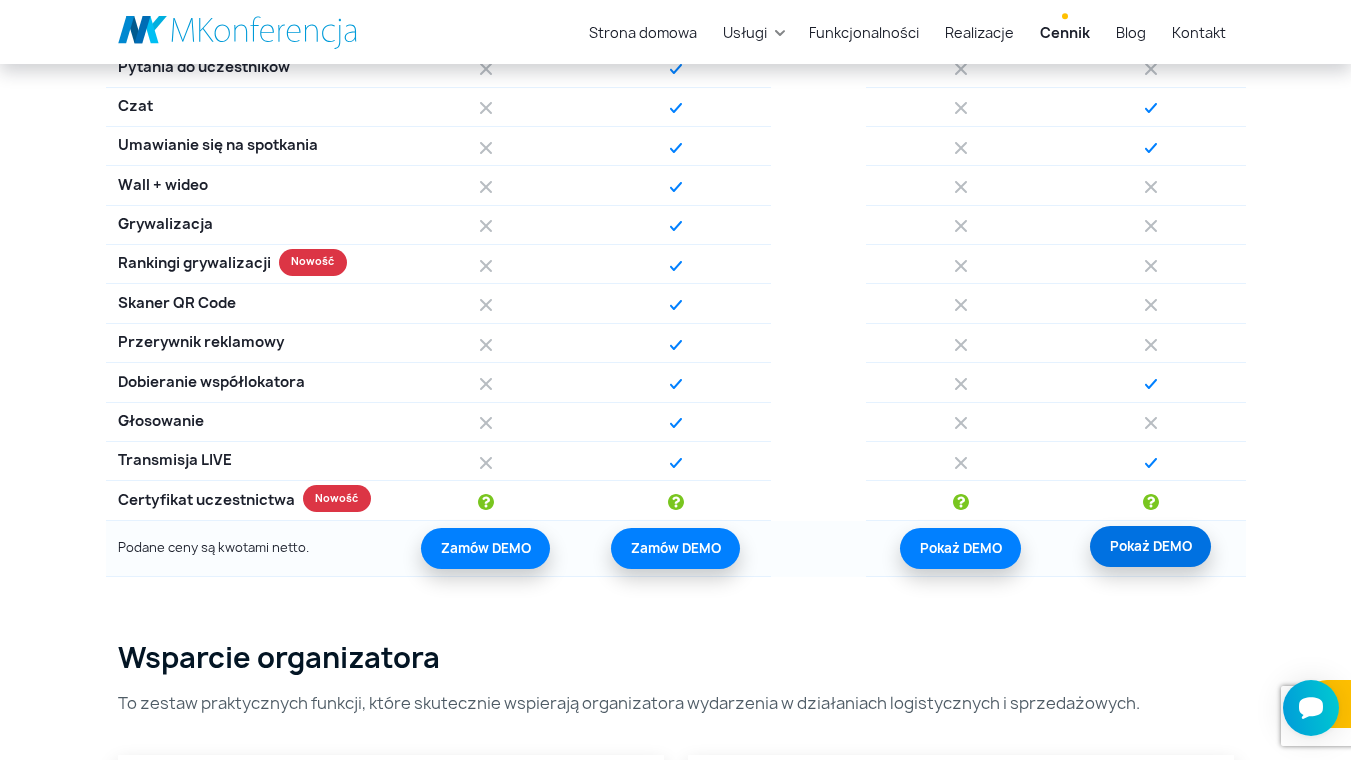 click on "Pokaż DEMO" at bounding box center [960, 548] 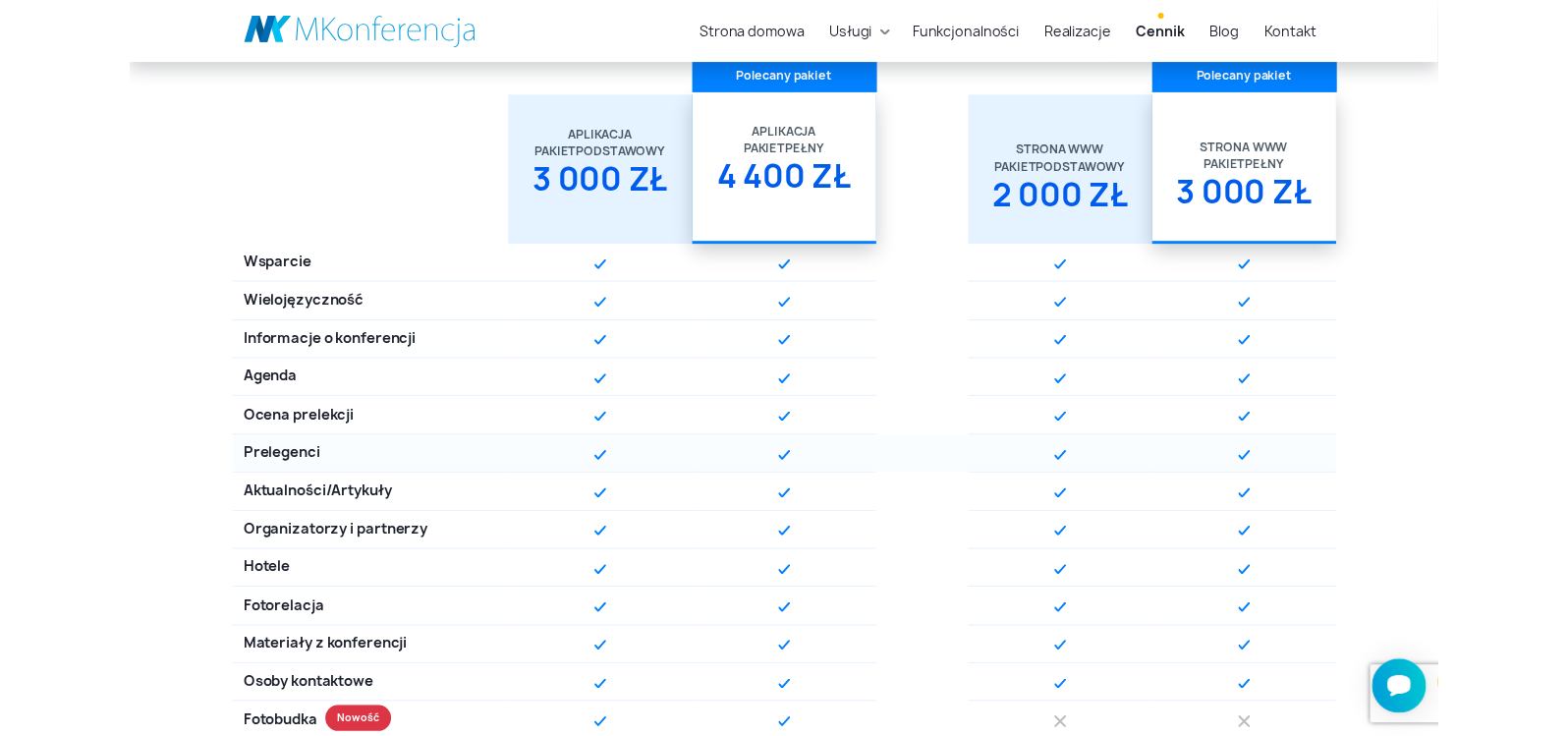 scroll, scrollTop: 594, scrollLeft: 0, axis: vertical 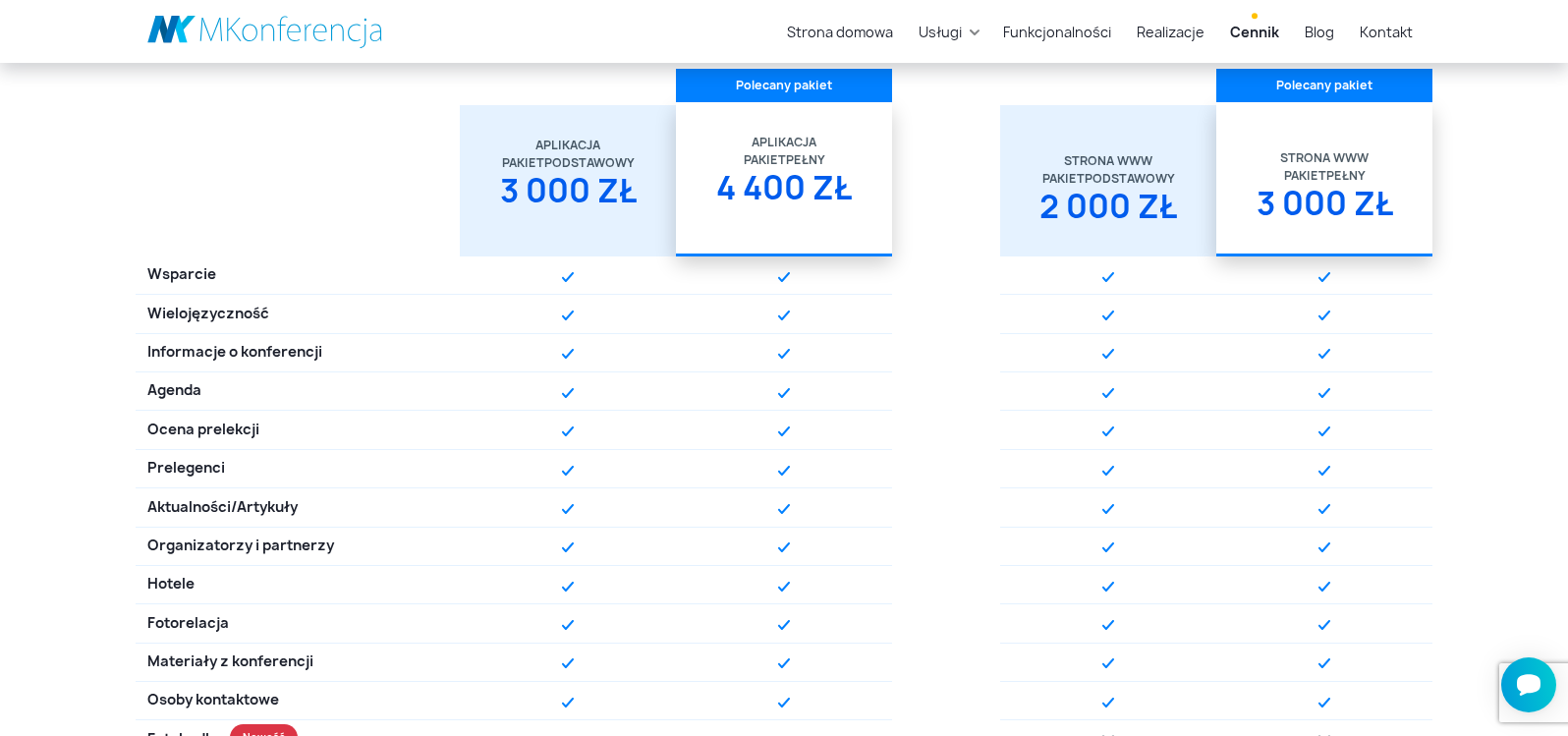 drag, startPoint x: 722, startPoint y: 196, endPoint x: 1088, endPoint y: 196, distance: 366 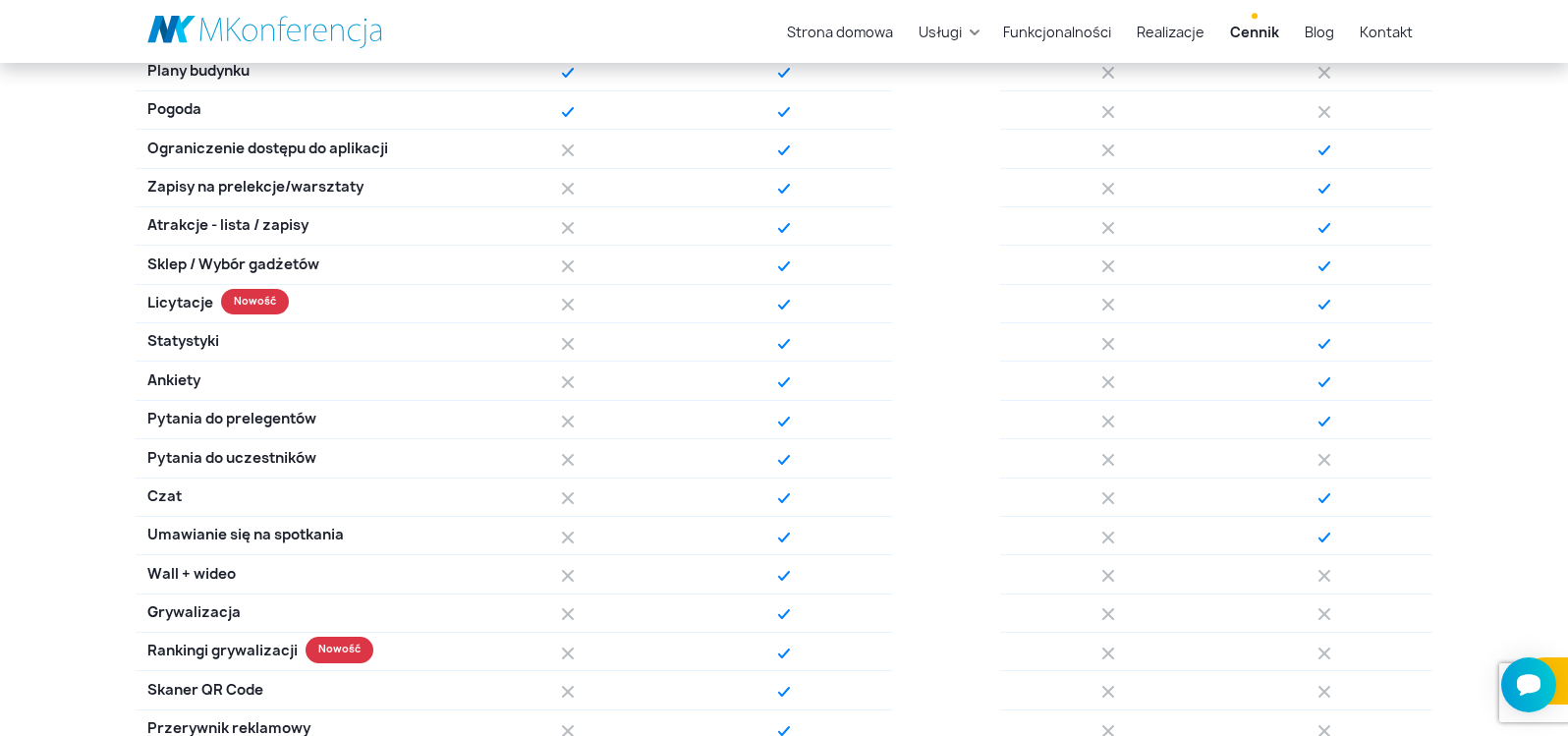 scroll, scrollTop: 1951, scrollLeft: 0, axis: vertical 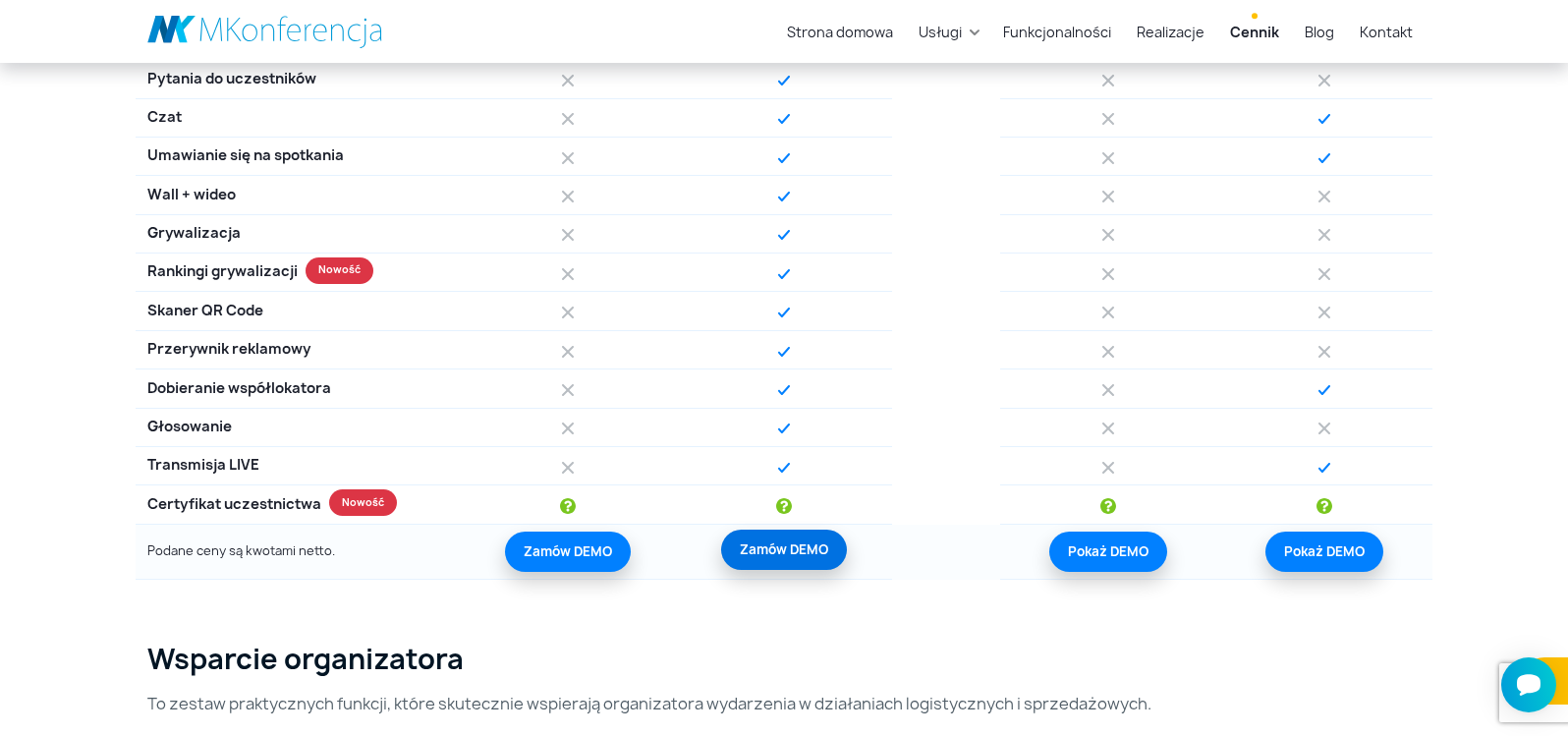 click on "Zamów DEMO" at bounding box center (784, 549) 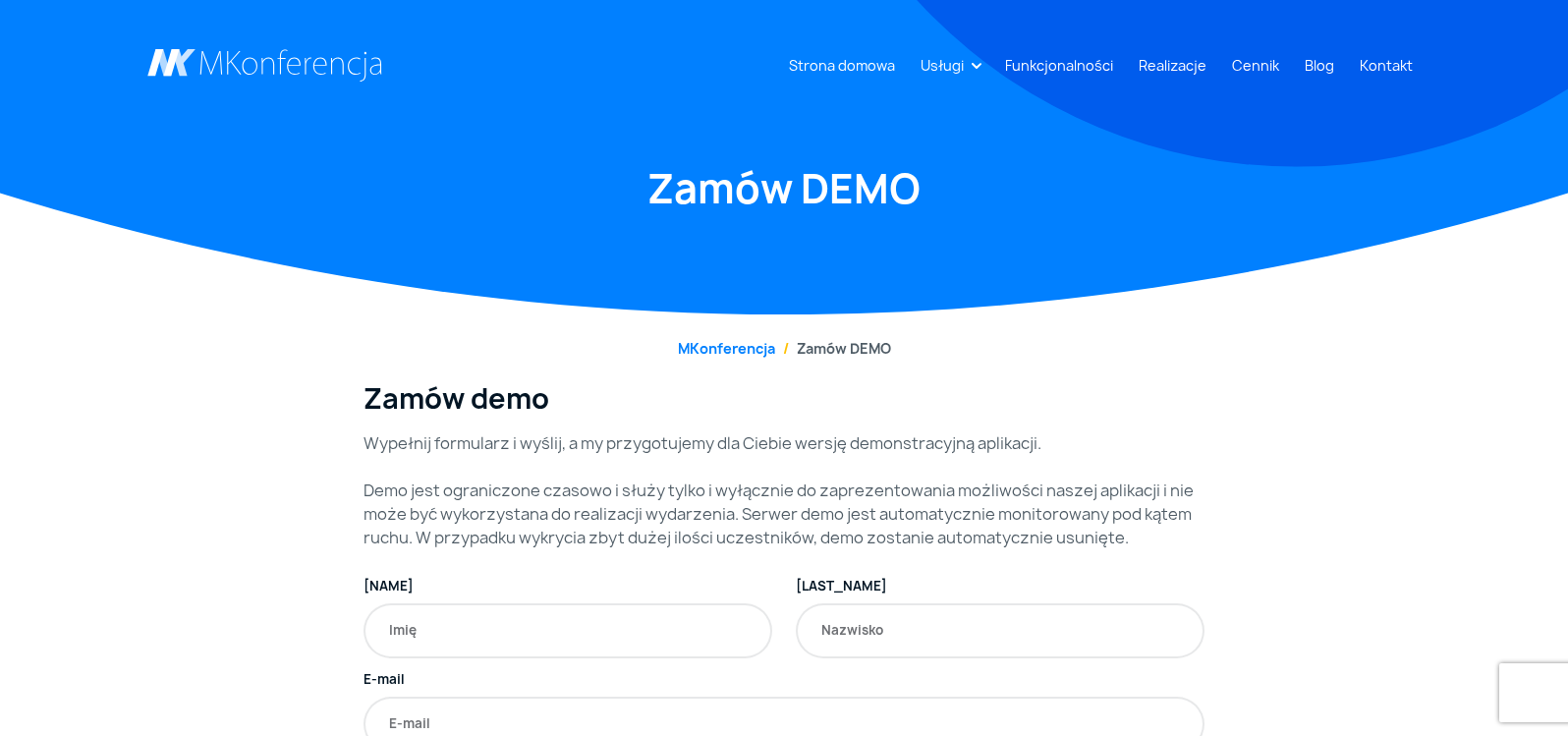 scroll, scrollTop: 0, scrollLeft: 0, axis: both 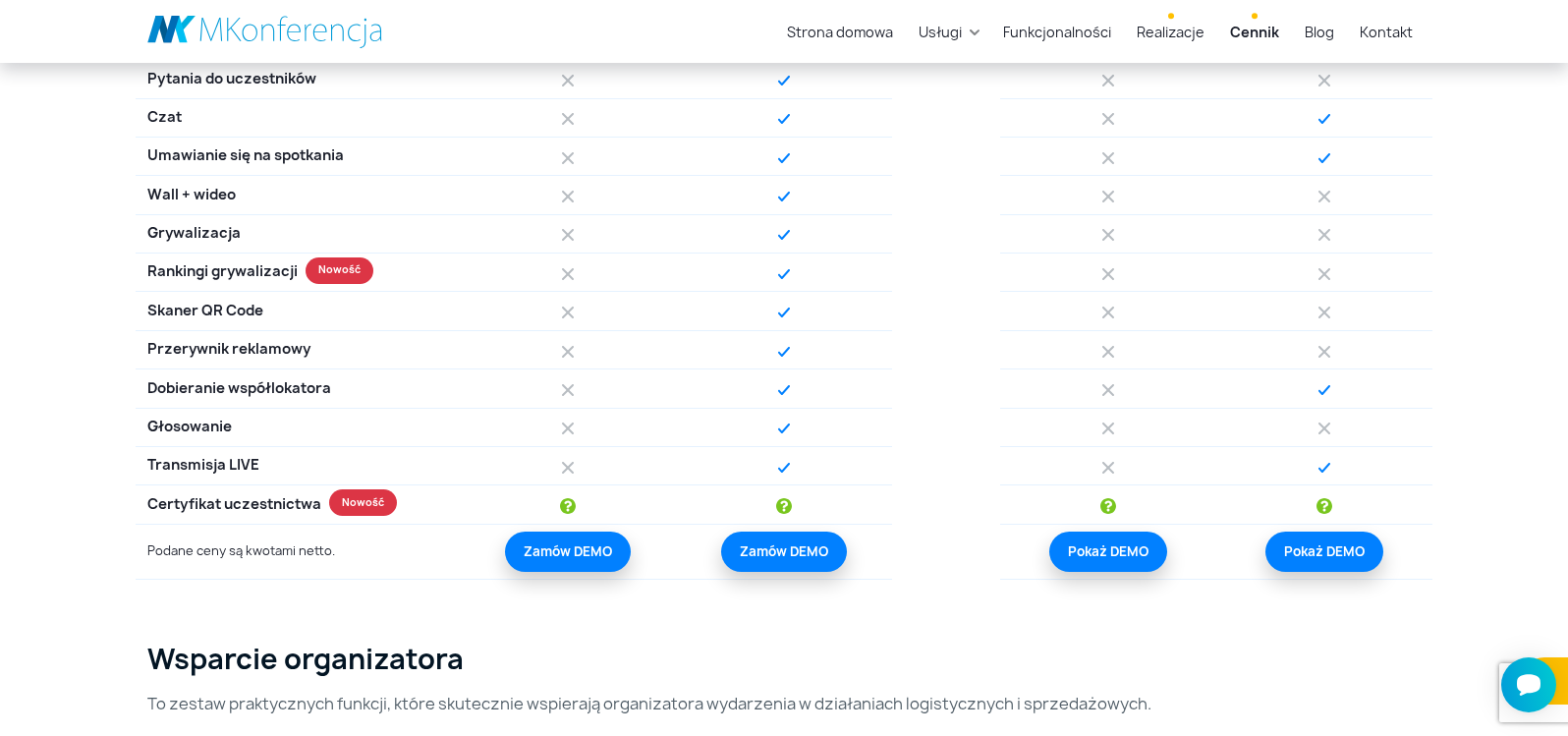 click on "Realizacje" at bounding box center [1170, 31] 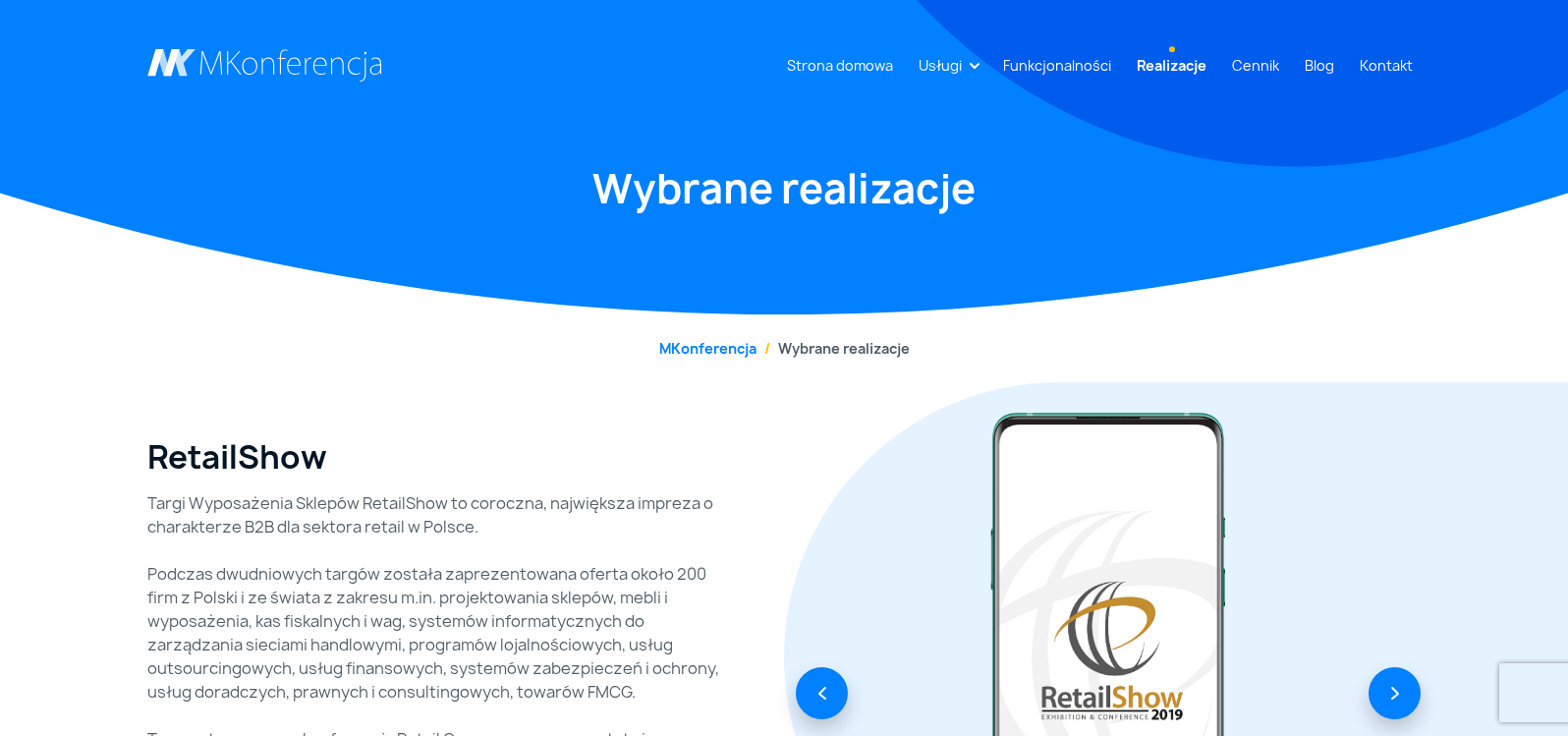 scroll, scrollTop: 0, scrollLeft: 0, axis: both 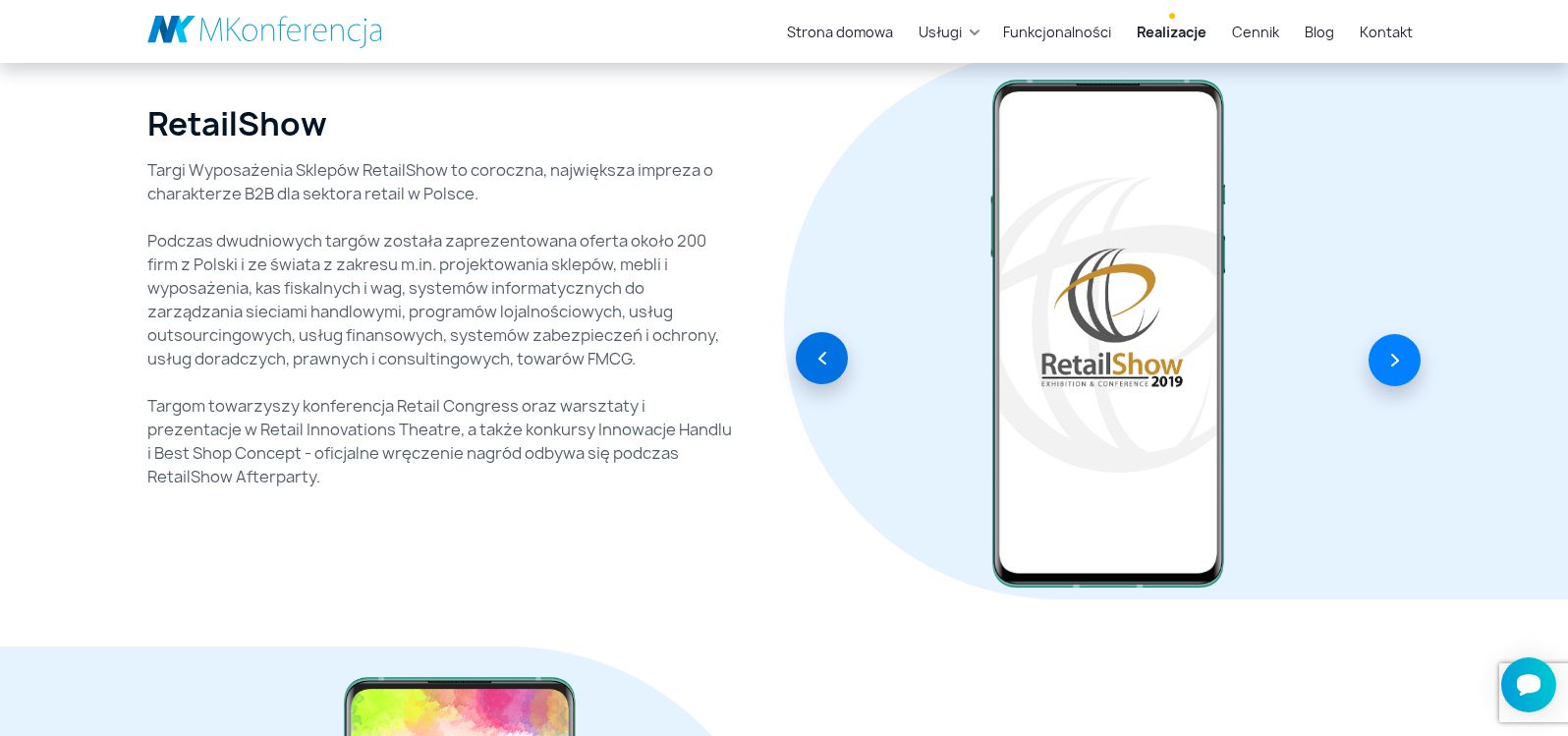 click at bounding box center [821, 358] 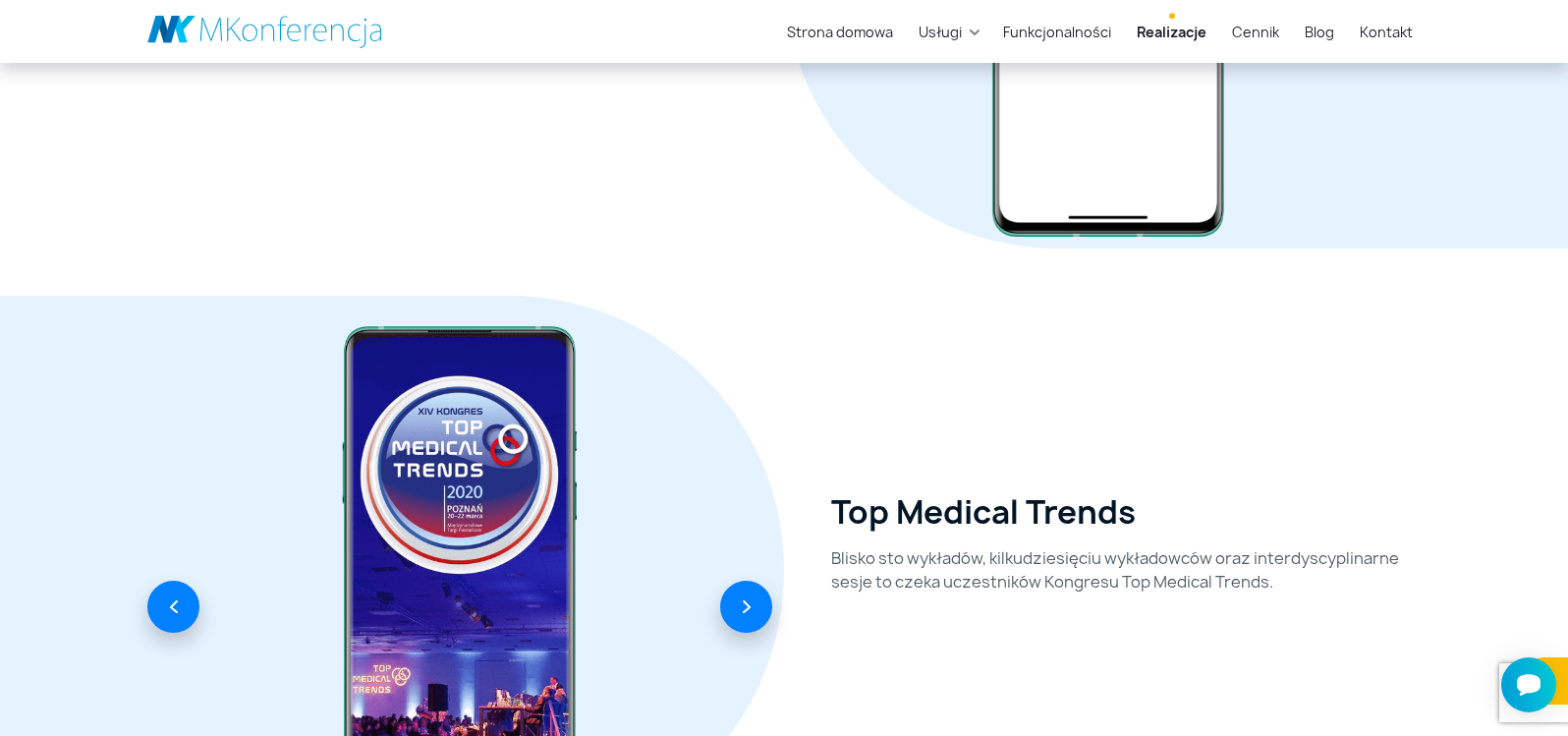 scroll, scrollTop: 4506, scrollLeft: 0, axis: vertical 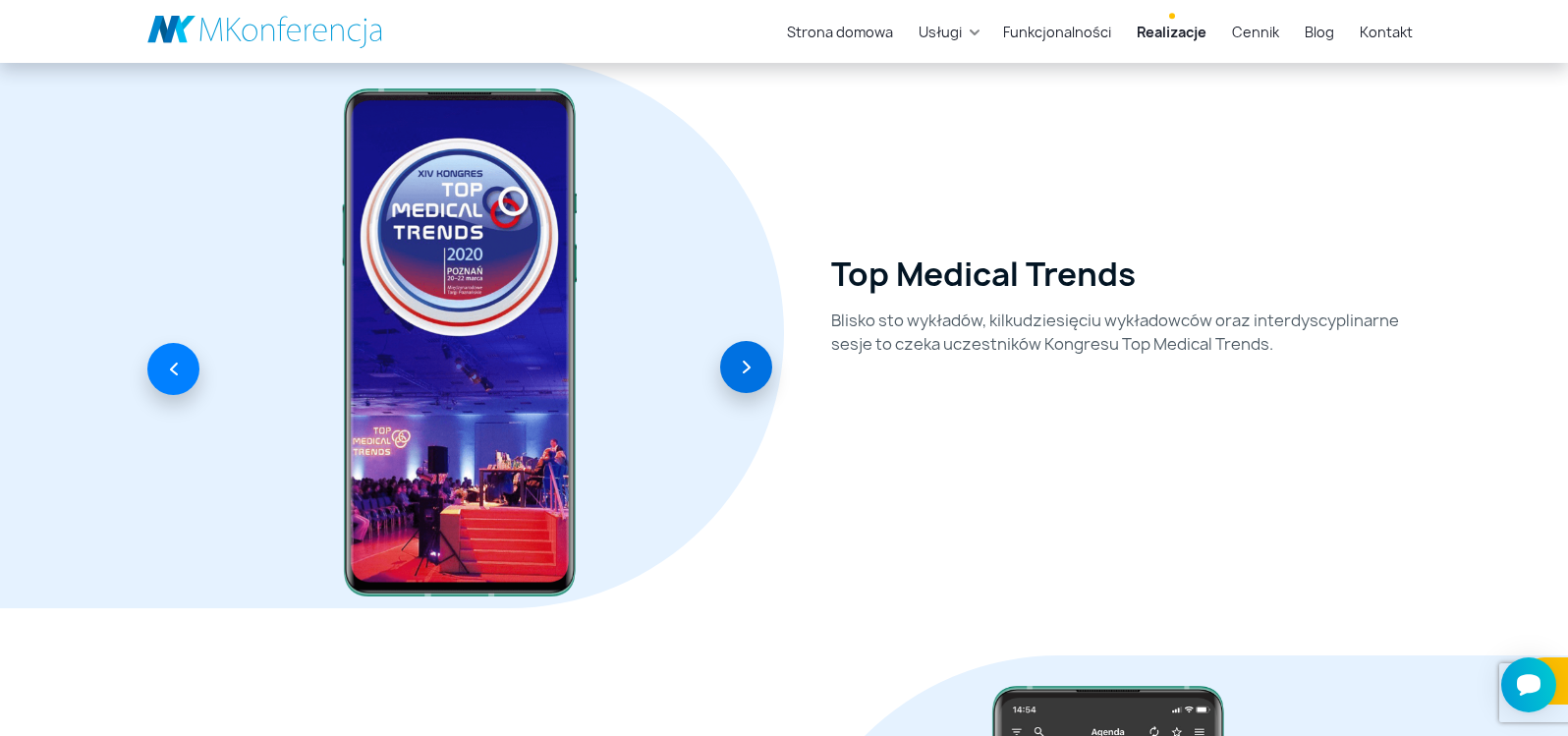 click at bounding box center (746, 367) 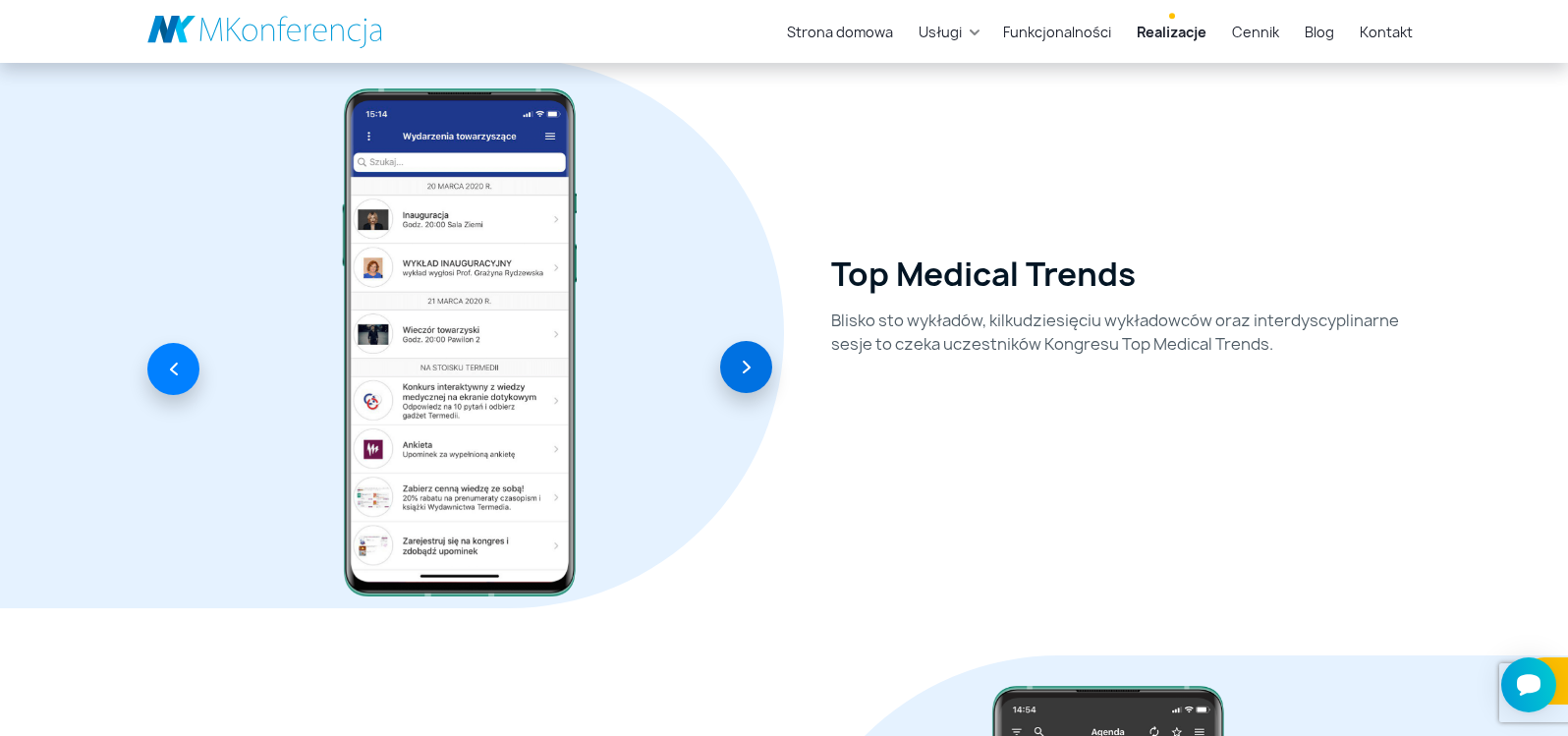 click at bounding box center (746, 367) 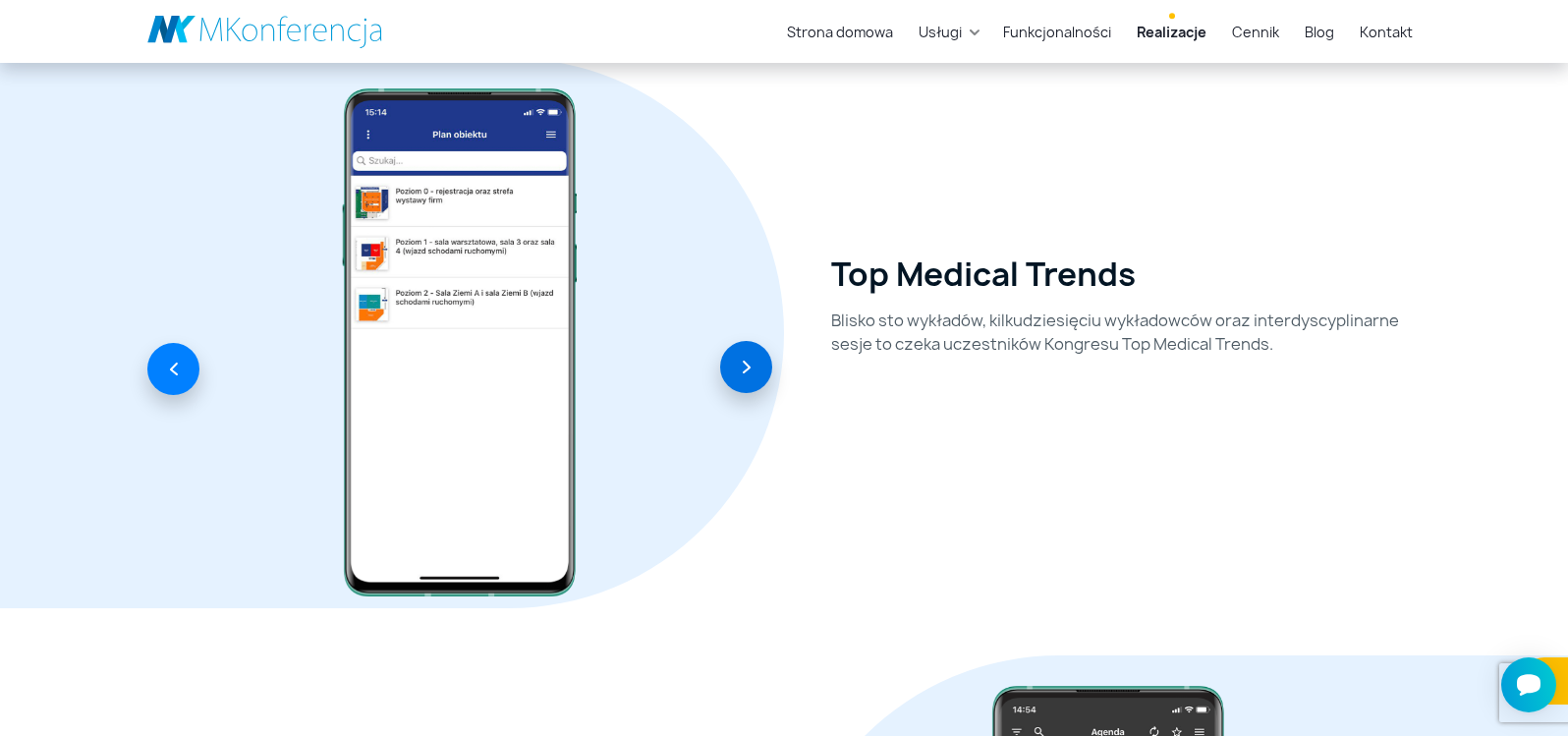 click at bounding box center [746, 367] 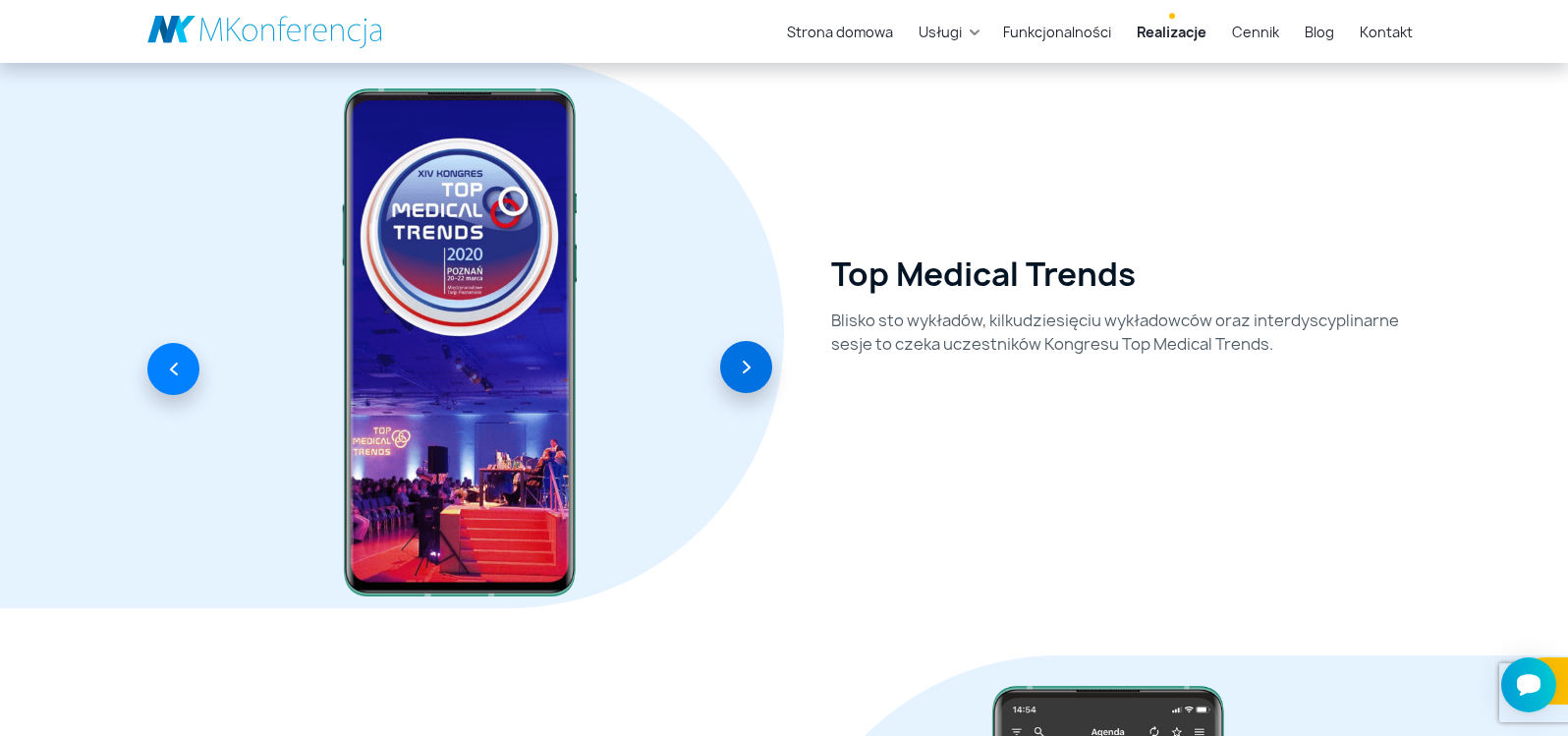 click at bounding box center [746, 367] 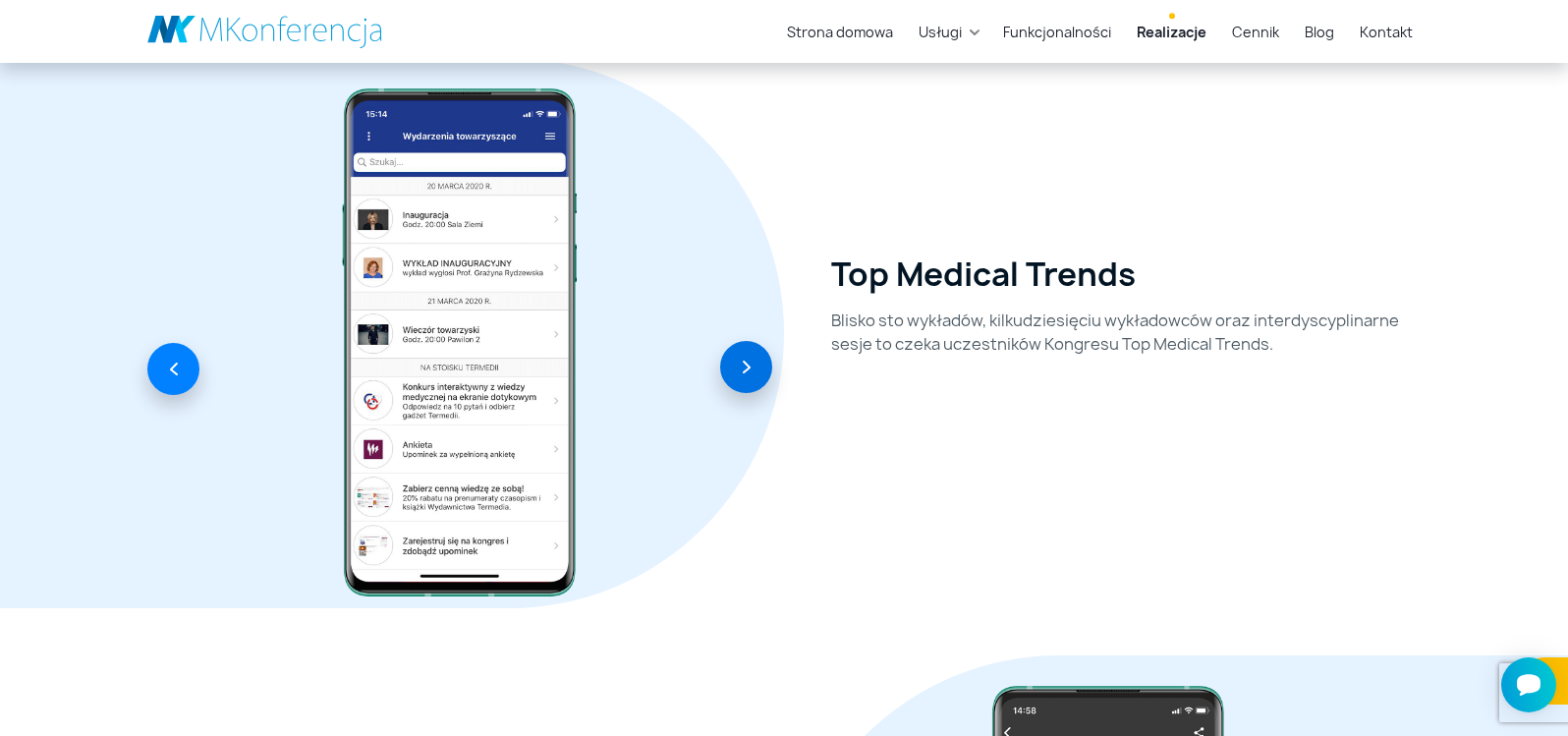 click at bounding box center (746, 367) 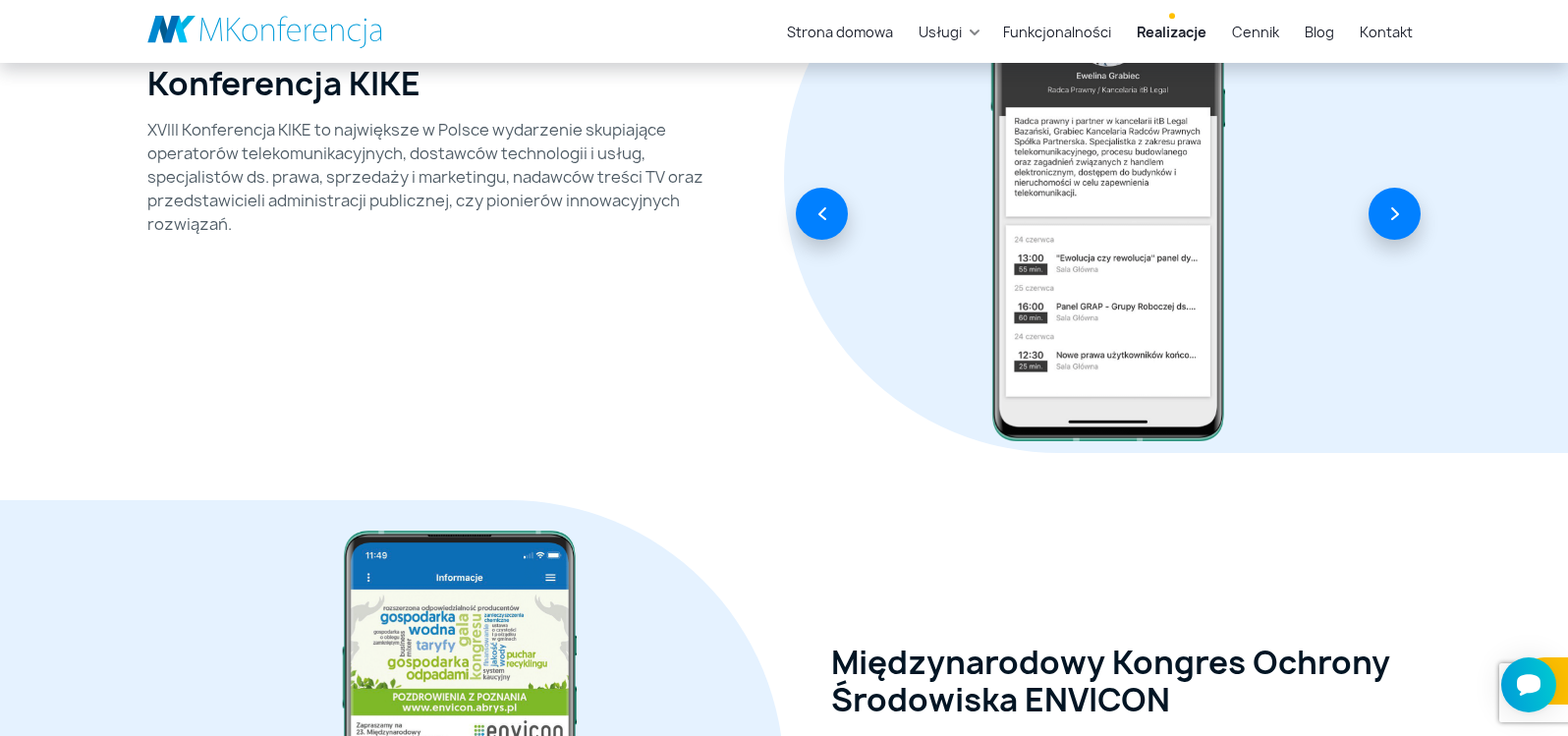 scroll, scrollTop: 5245, scrollLeft: 0, axis: vertical 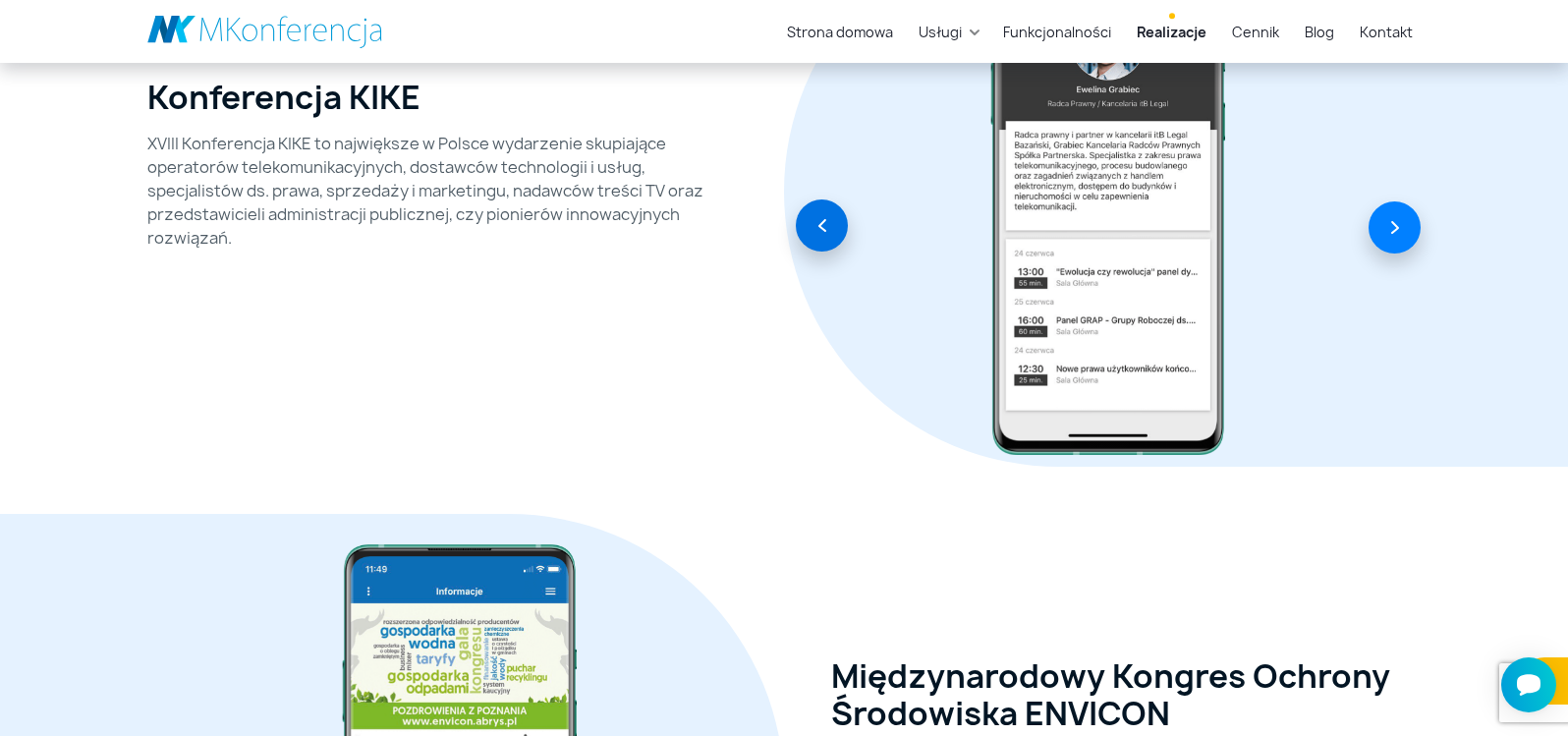 click at bounding box center [821, 225] 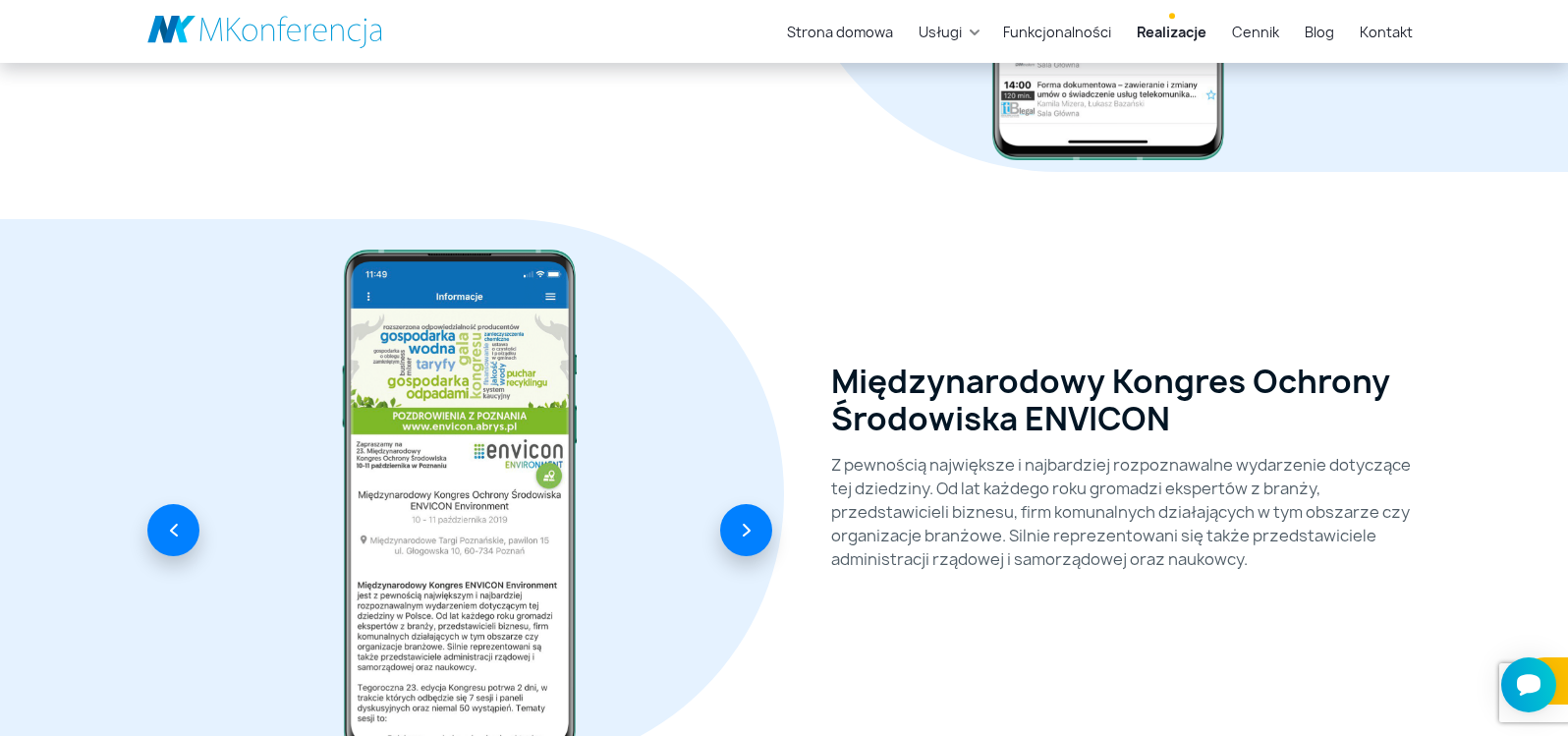 scroll, scrollTop: 5572, scrollLeft: 0, axis: vertical 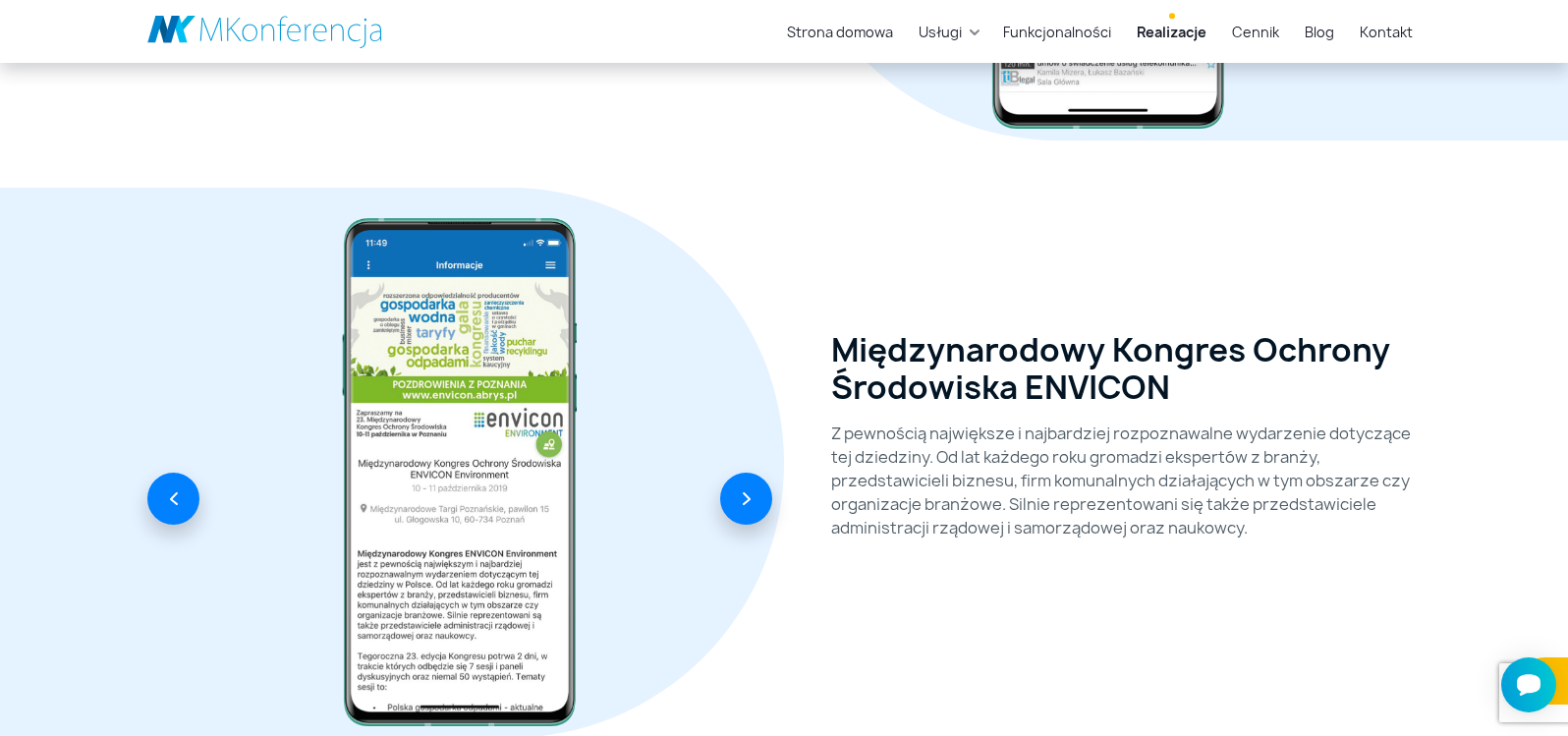 type 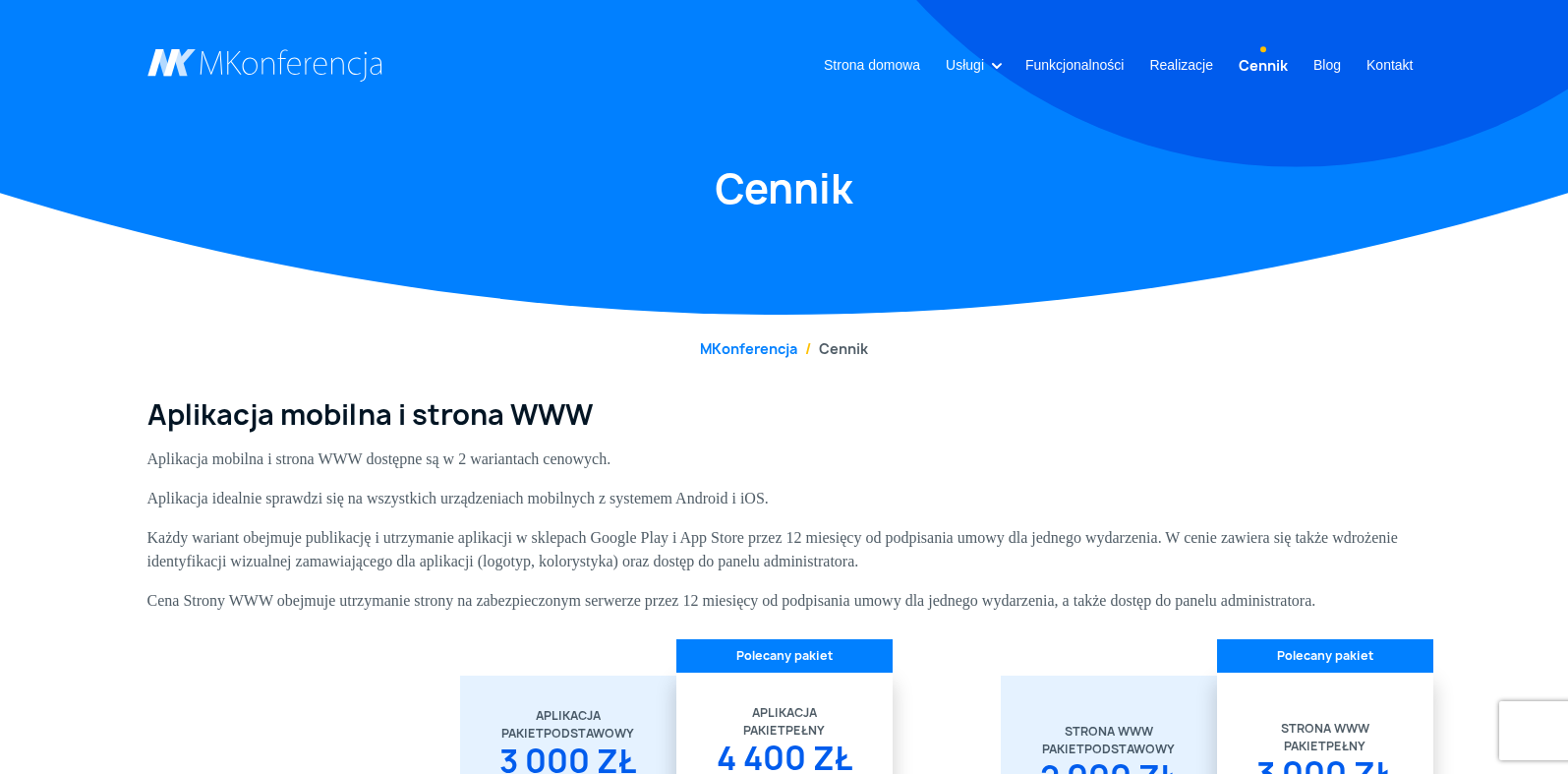 scroll, scrollTop: 0, scrollLeft: 0, axis: both 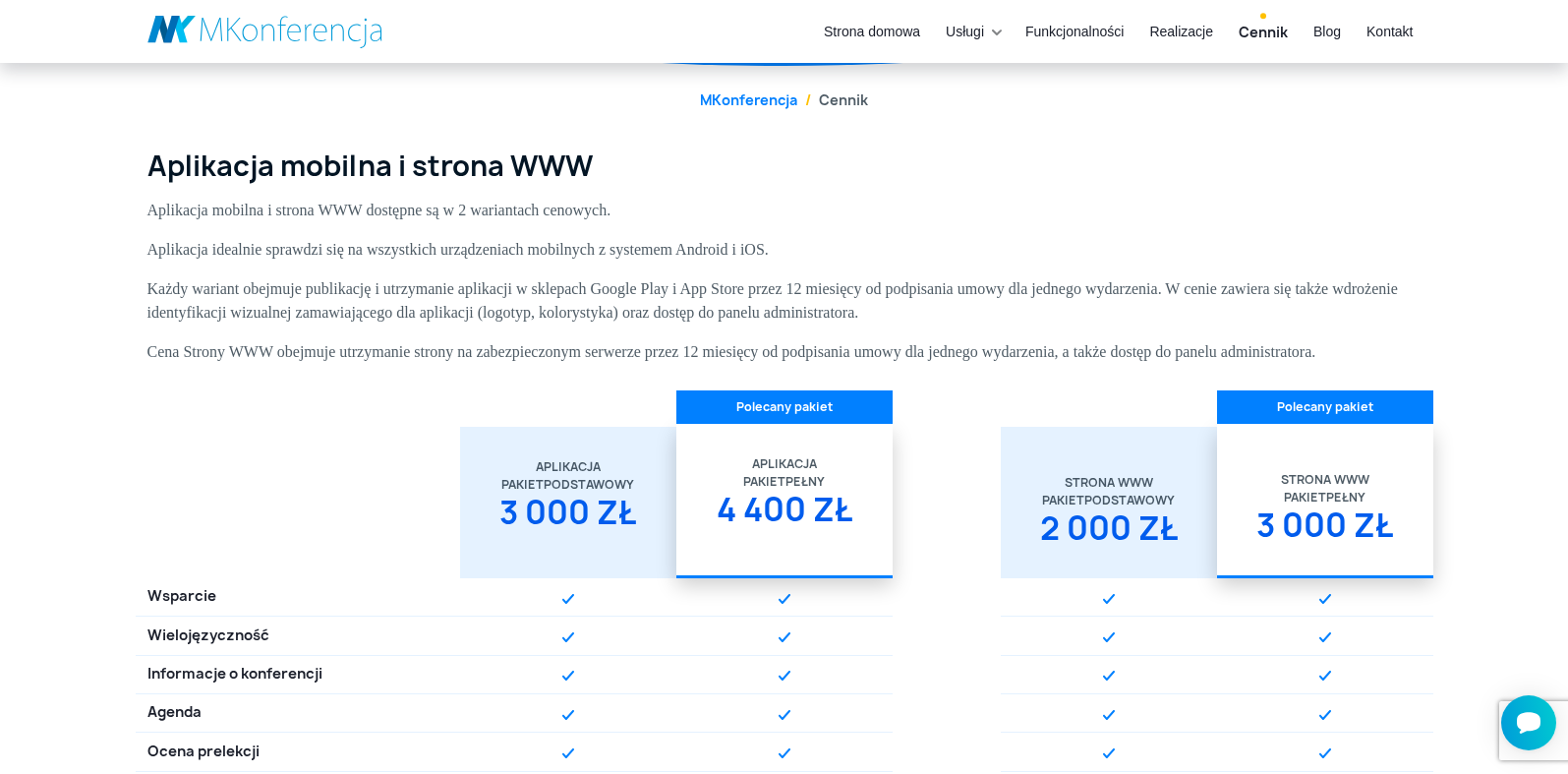click on "Cennik" at bounding box center (833, 99) 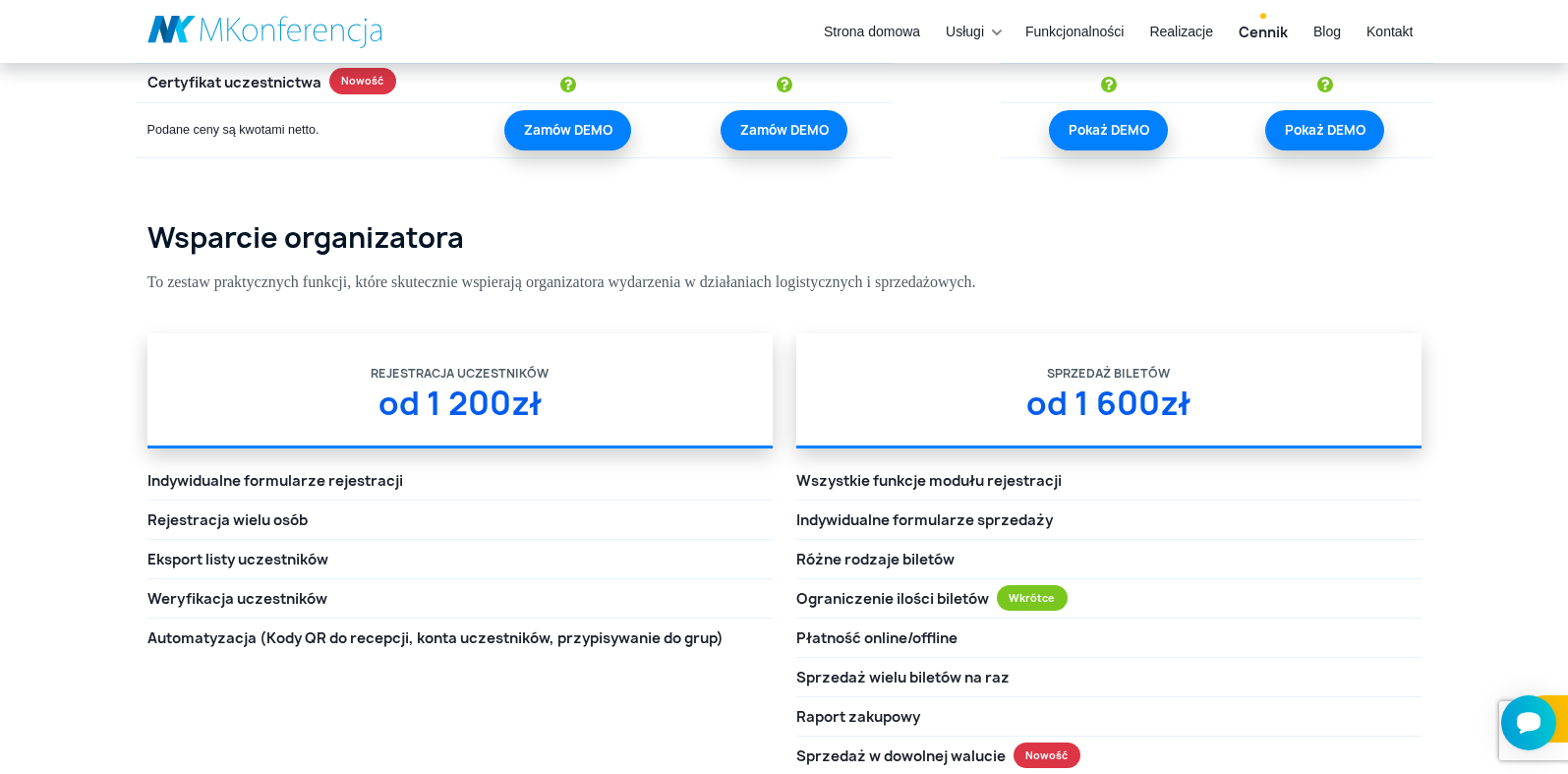 scroll, scrollTop: 2582, scrollLeft: 0, axis: vertical 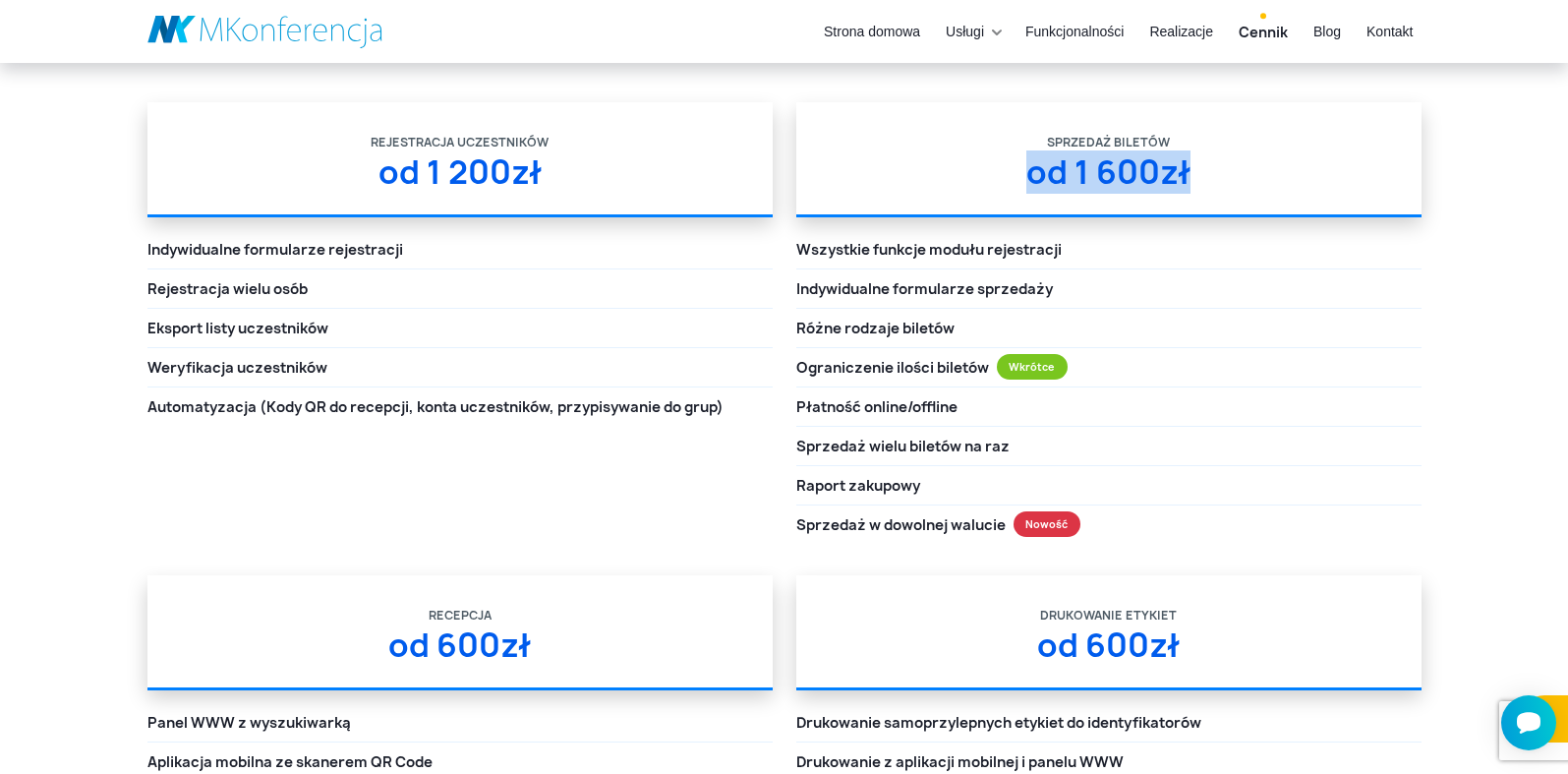 drag, startPoint x: 1033, startPoint y: 204, endPoint x: 1228, endPoint y: 218, distance: 195.50192 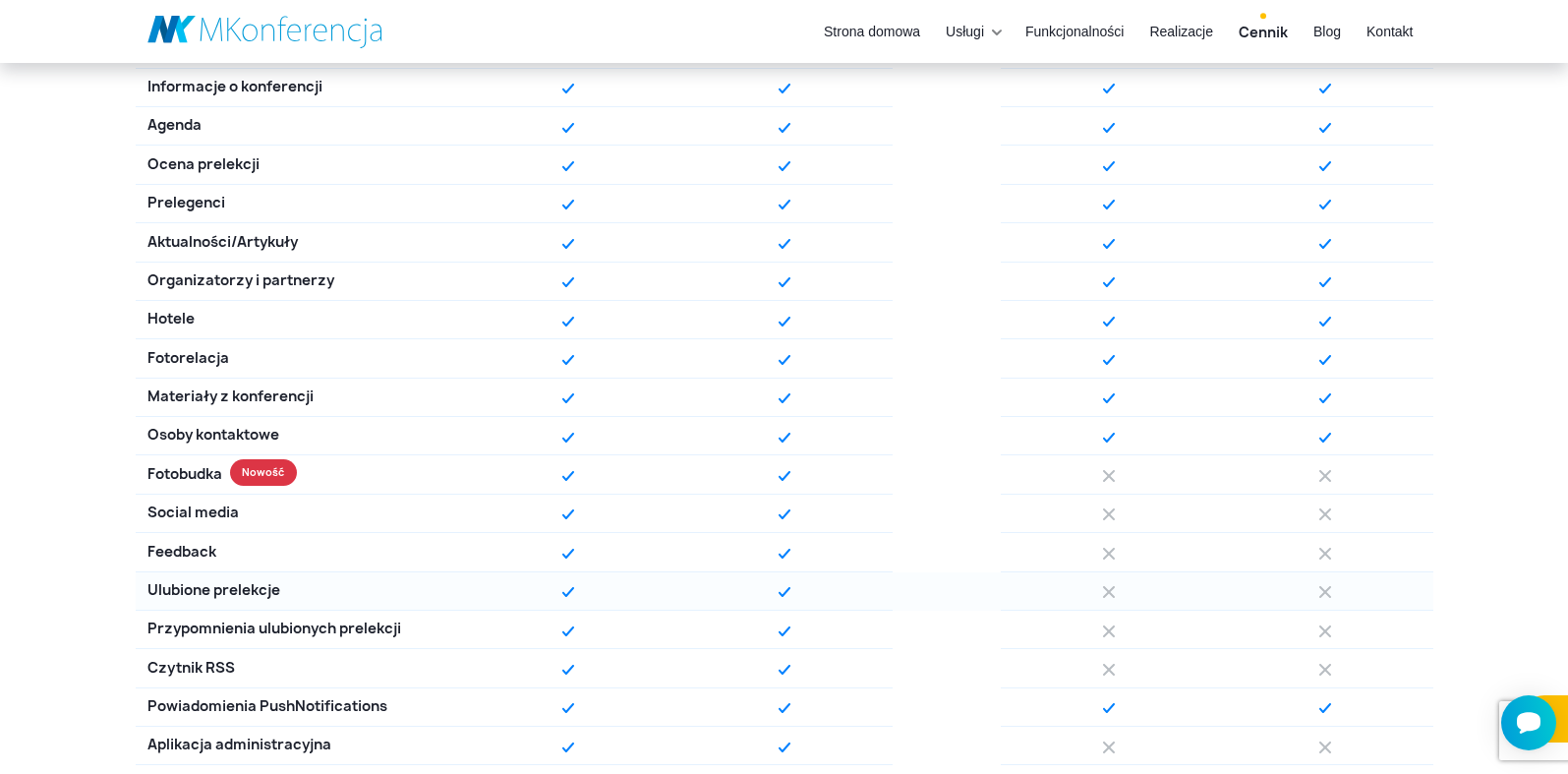 scroll, scrollTop: 534, scrollLeft: 0, axis: vertical 